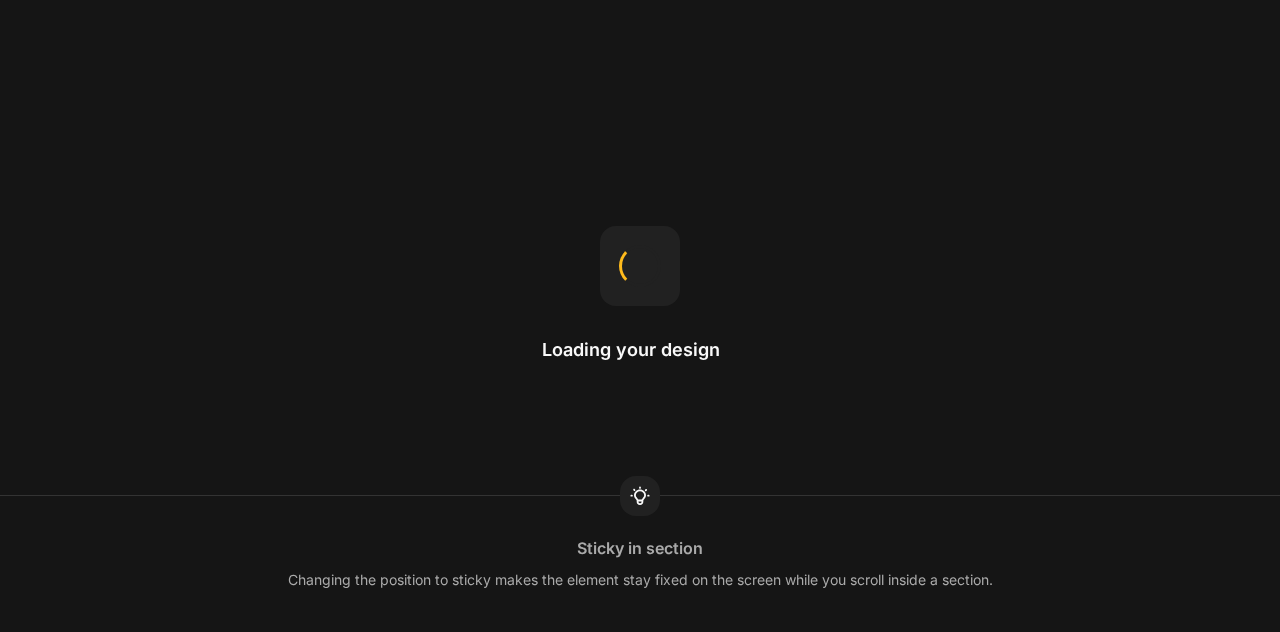 scroll, scrollTop: 0, scrollLeft: 0, axis: both 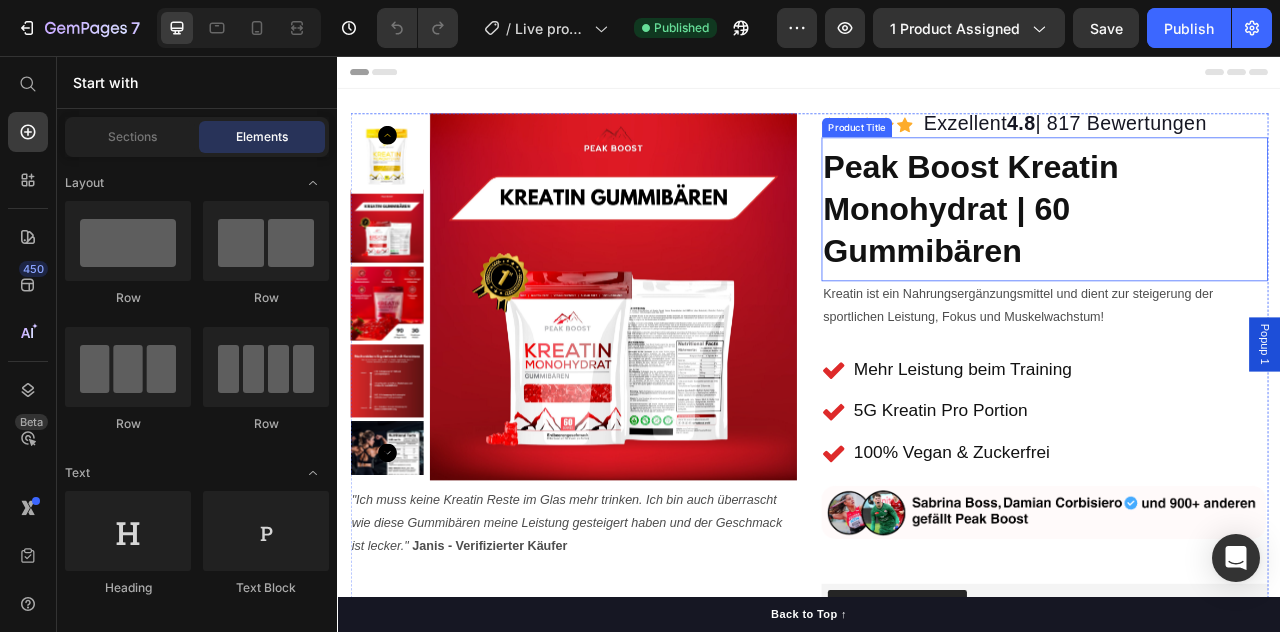 click on "Peak Boost Kreatin Monohydrat | 60 Gummibären" at bounding box center [1237, 251] 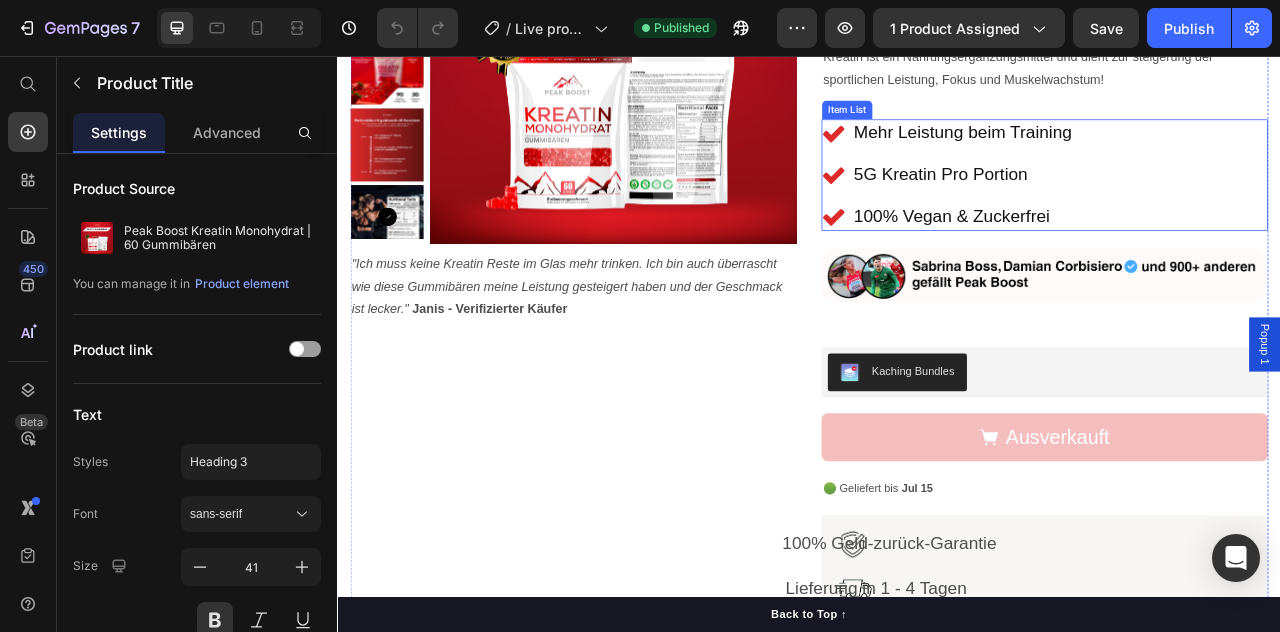 scroll, scrollTop: 400, scrollLeft: 0, axis: vertical 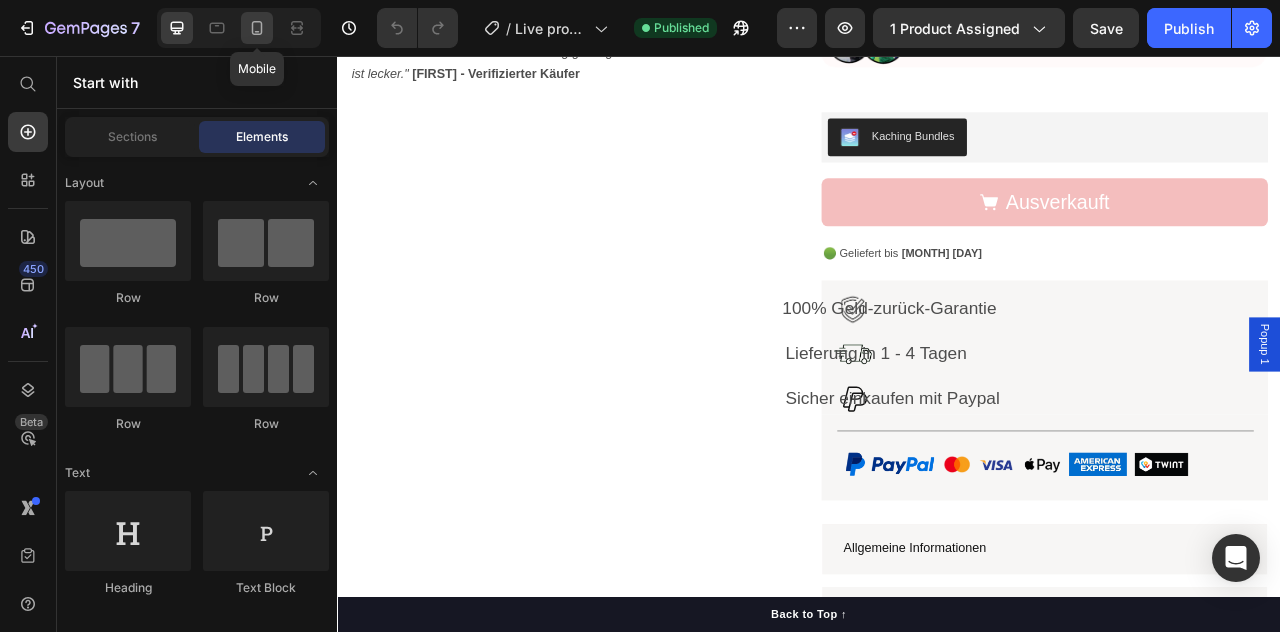 drag, startPoint x: 270, startPoint y: 30, endPoint x: 403, endPoint y: 185, distance: 204.24005 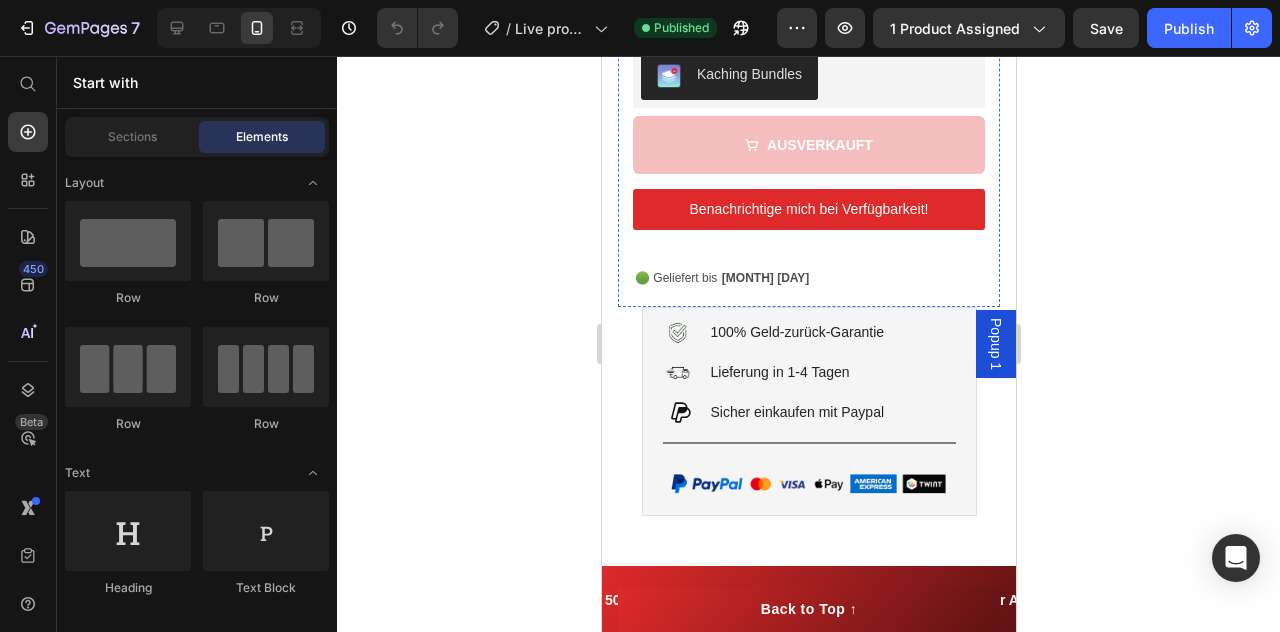scroll, scrollTop: 900, scrollLeft: 0, axis: vertical 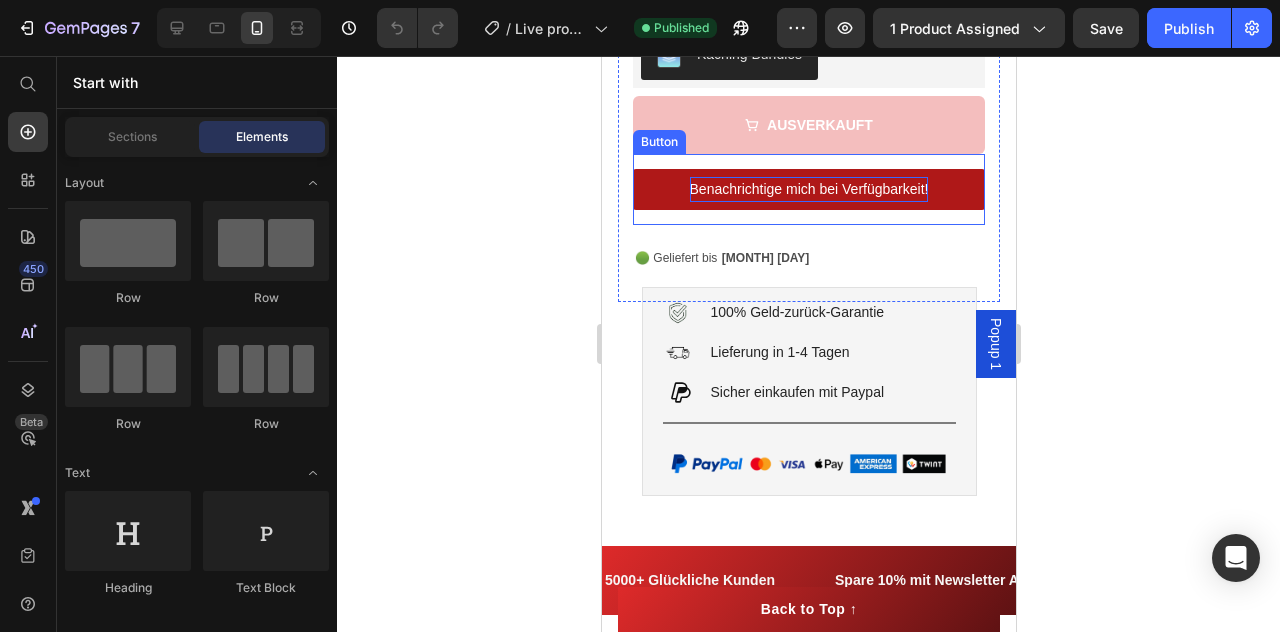 click on "Benachrichtige mich bei Verfügbarkeit!" at bounding box center [808, 189] 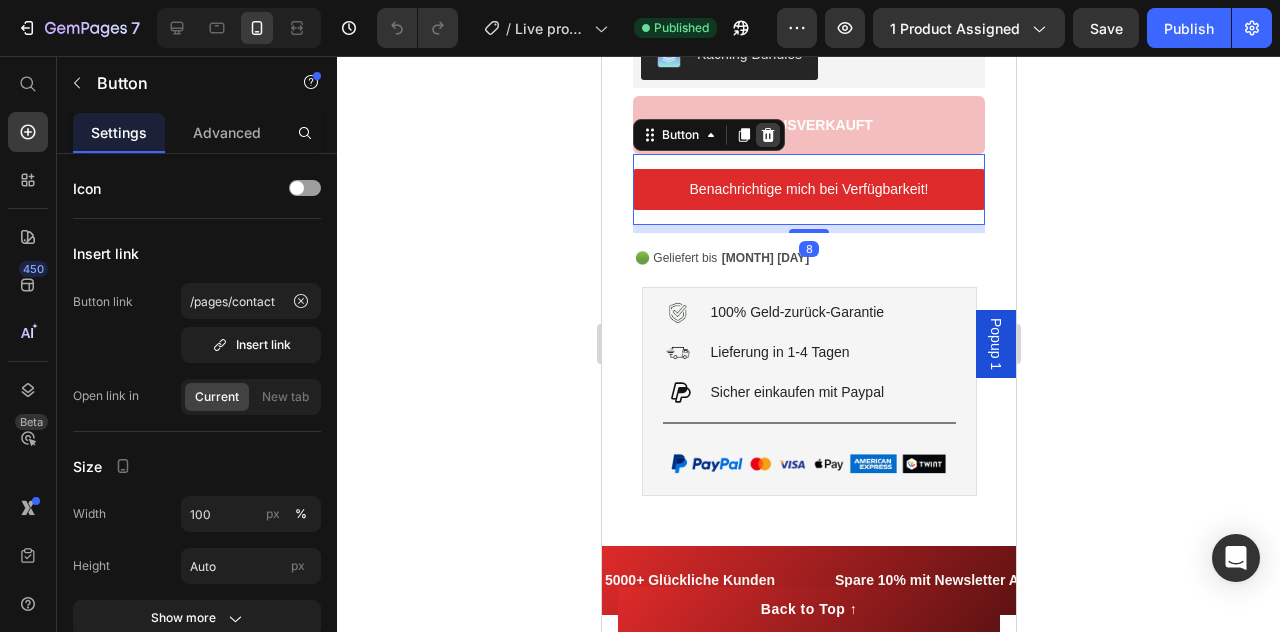 click 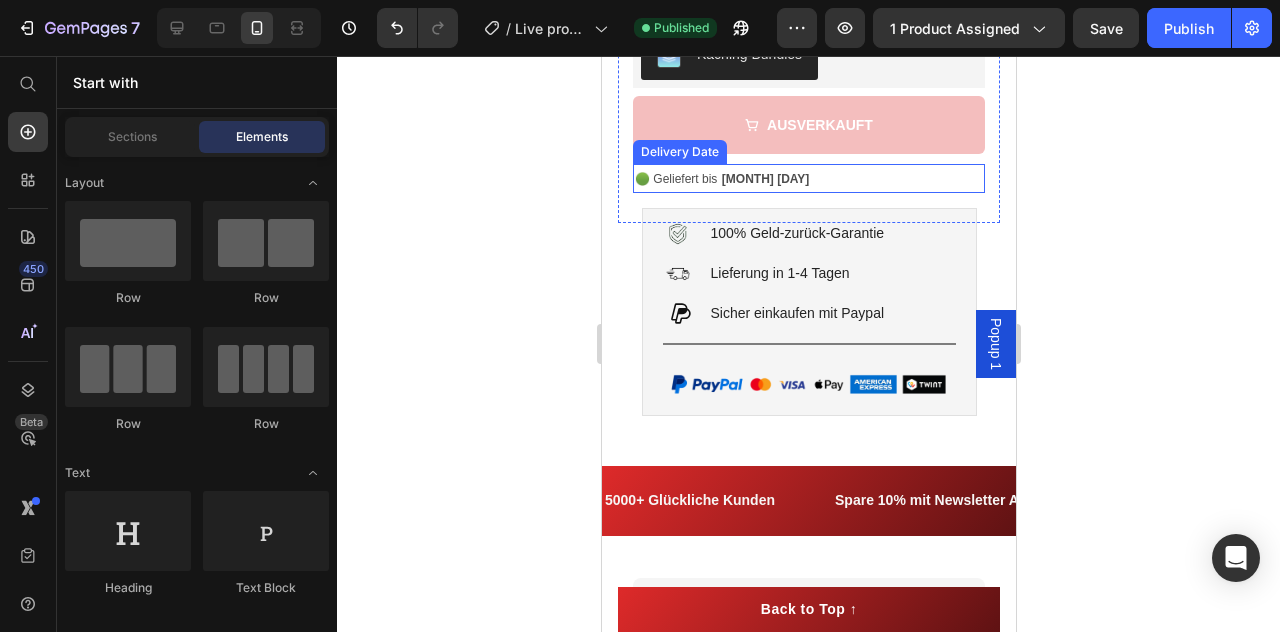 click on "[MONTH] [DAY]" at bounding box center [765, 179] 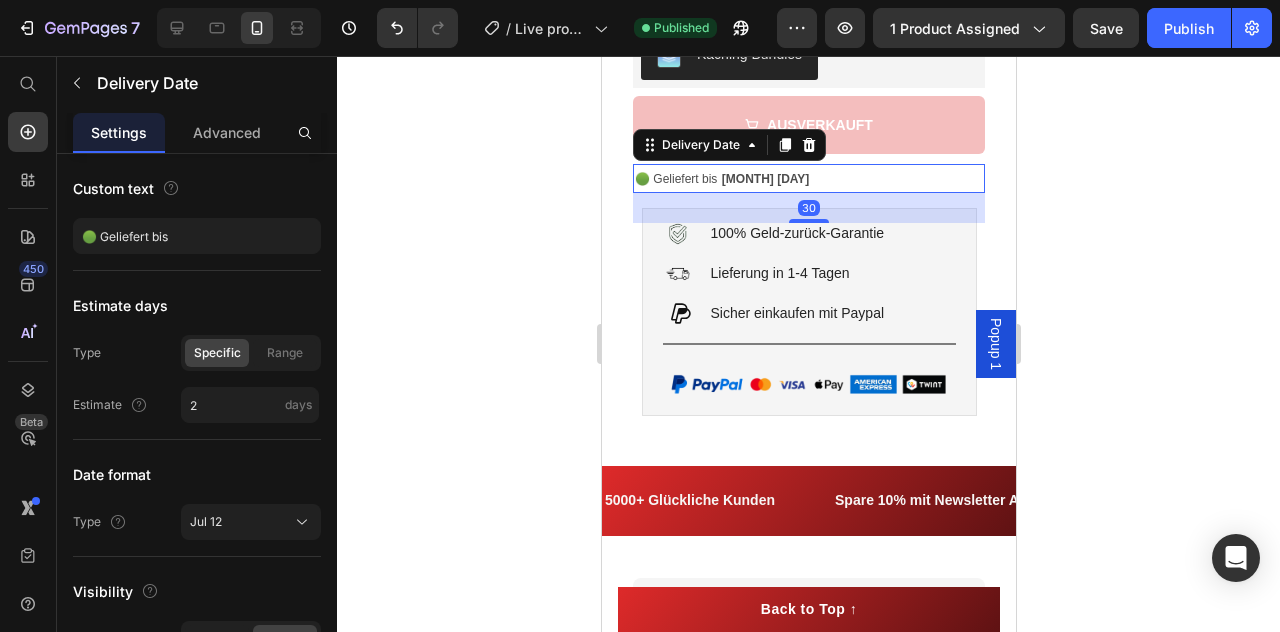 click on "[MONTH] [DAY]" at bounding box center [765, 179] 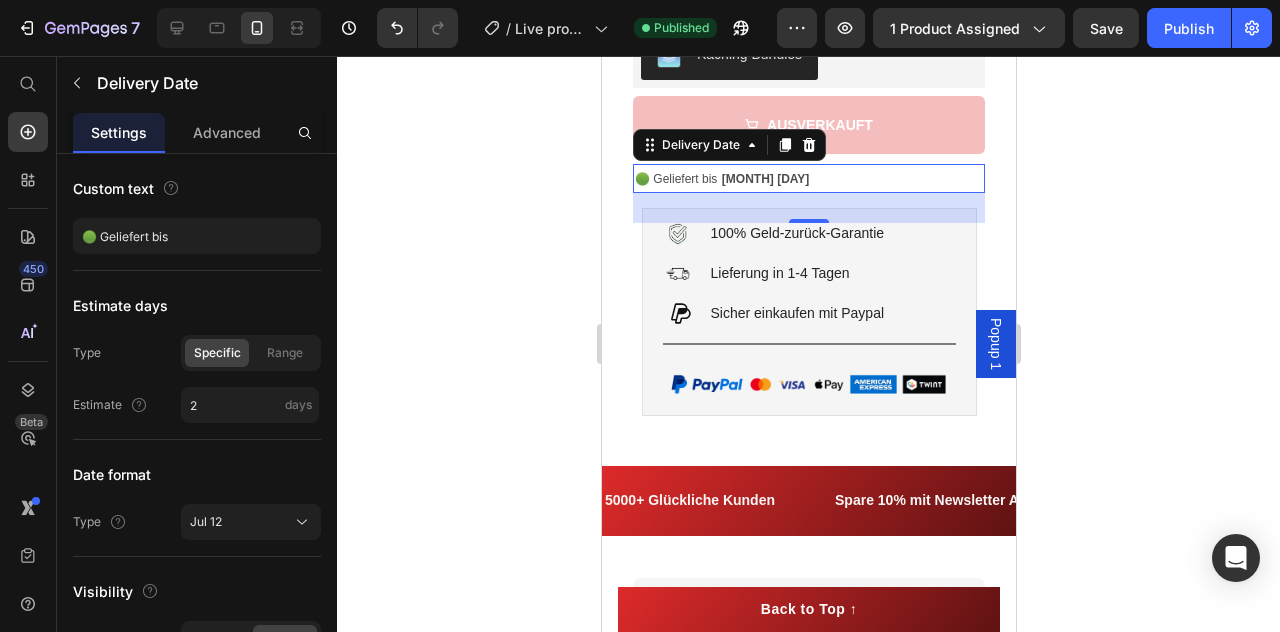 click on "[MONTH] [DAY]" at bounding box center (765, 179) 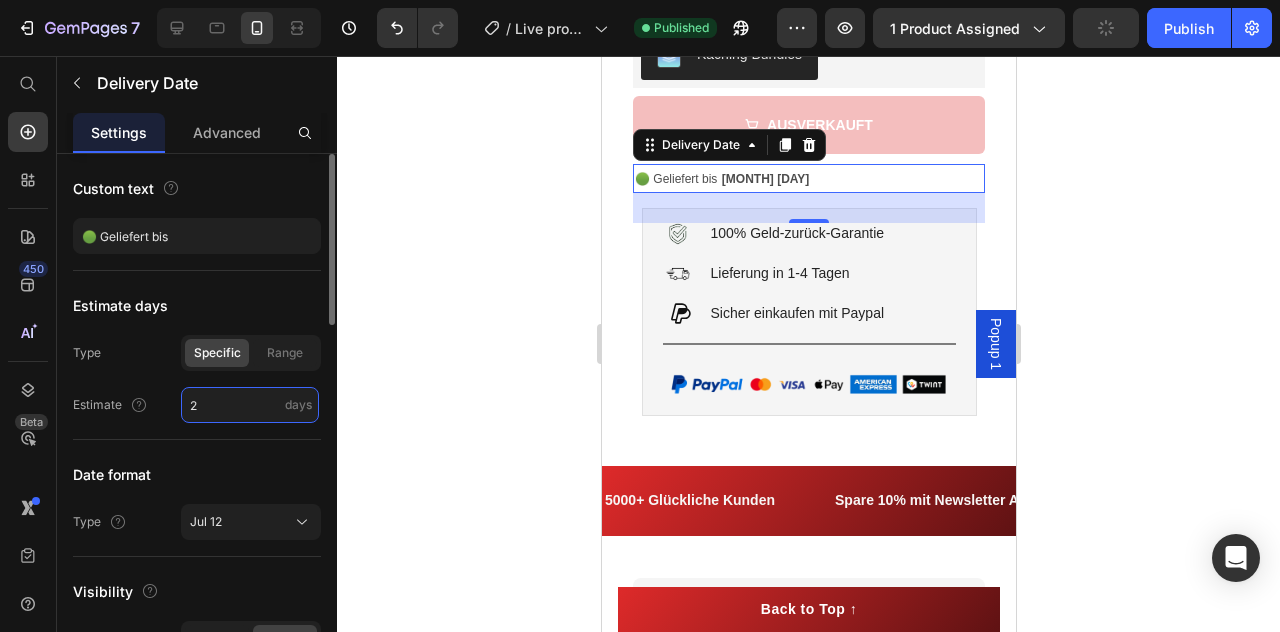 click on "2" at bounding box center (250, 405) 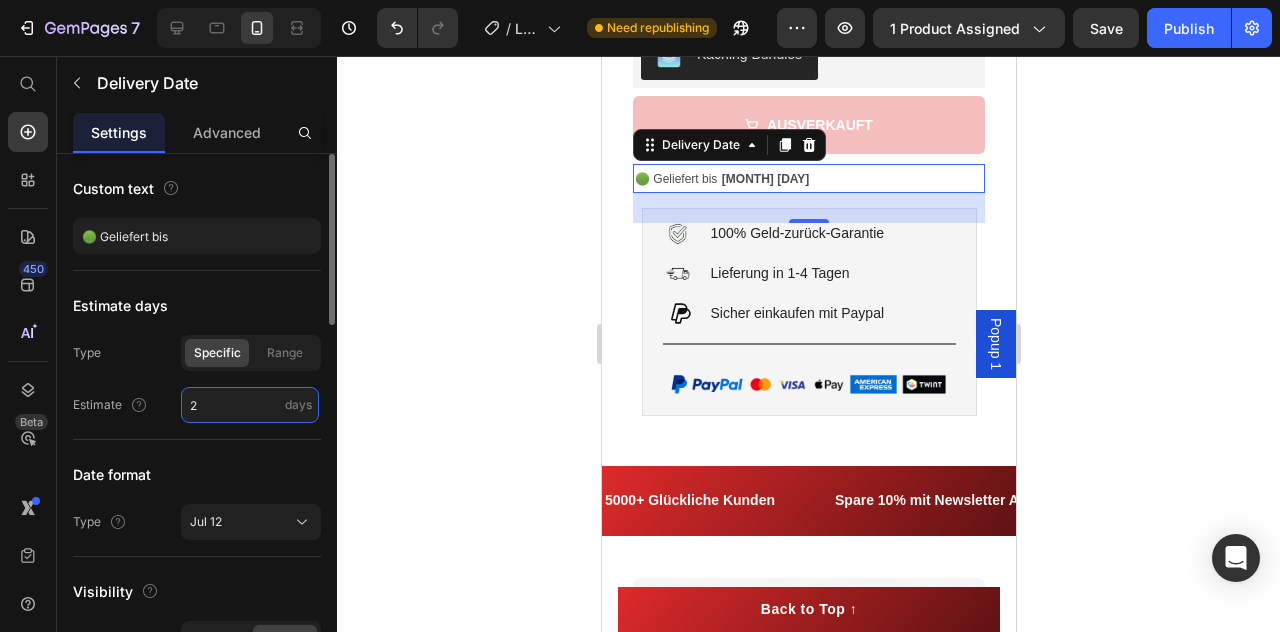 type on "28" 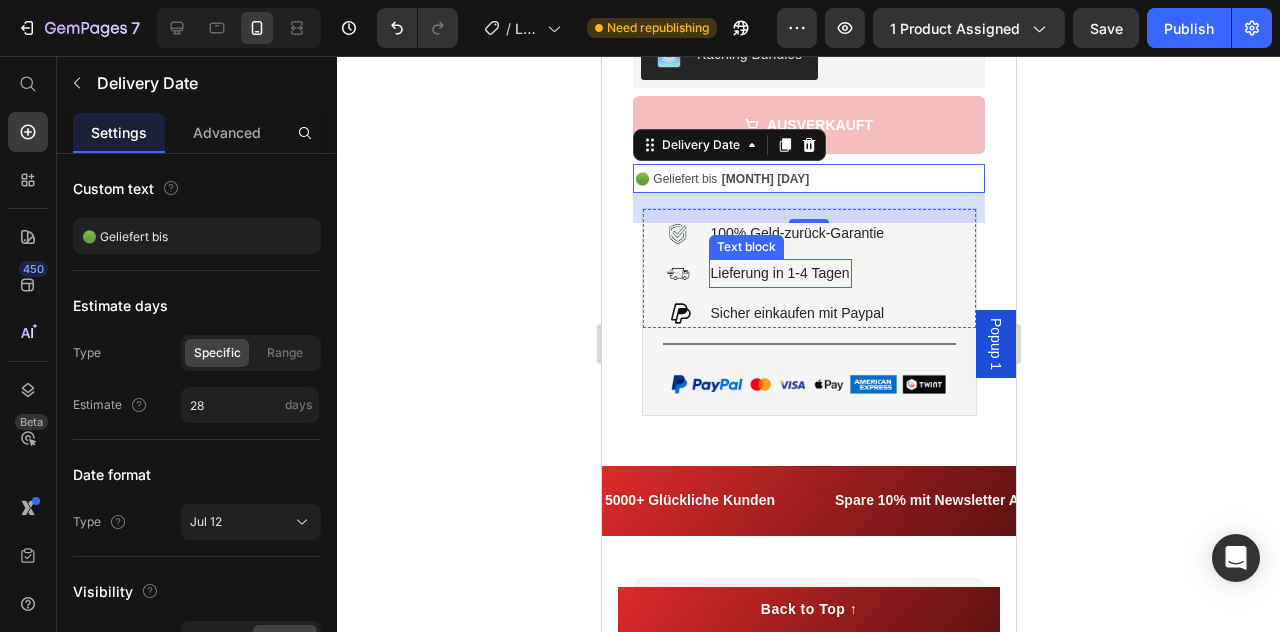 click on "Lieferung in 1-4 Tagen" at bounding box center (779, 273) 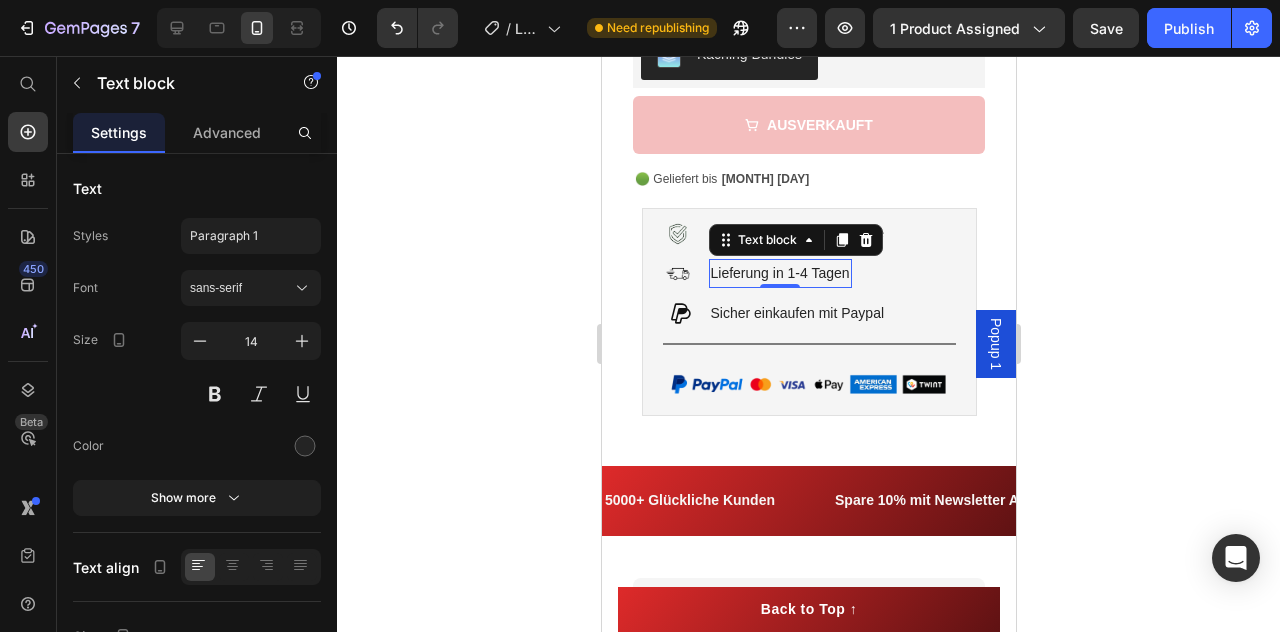 click on "Lieferung in 1-4 Tagen" at bounding box center (779, 273) 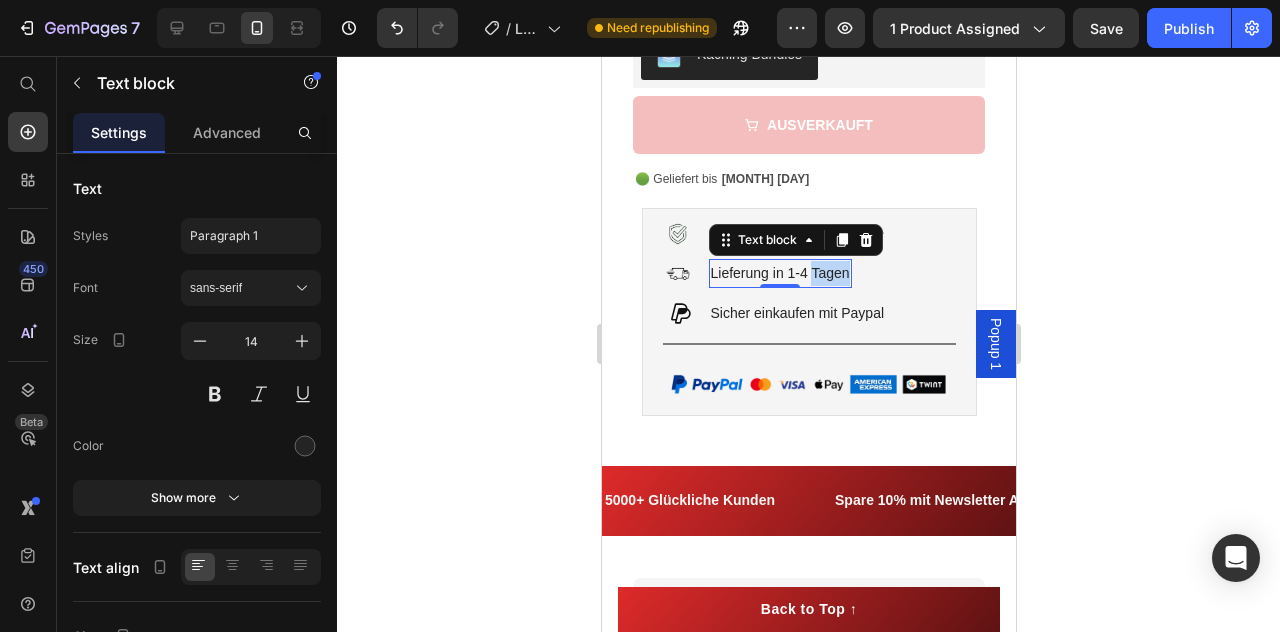 click on "Lieferung in 1-4 Tagen" at bounding box center [779, 273] 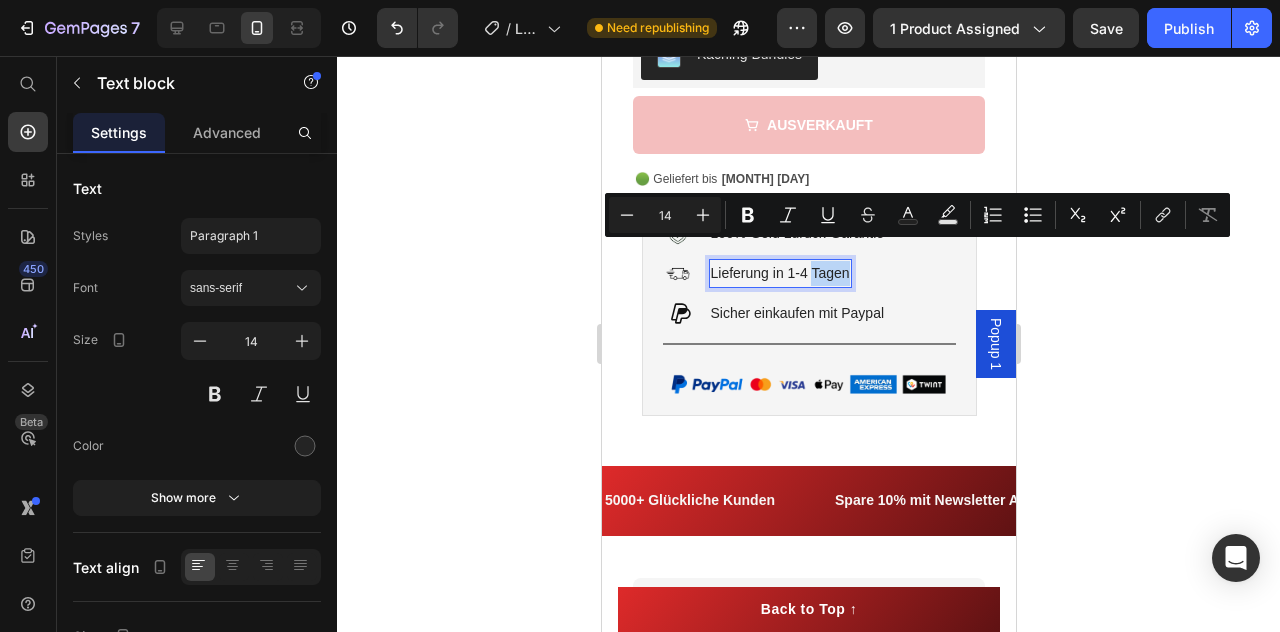 click on "Lieferung in 1-4 Tagen" at bounding box center [779, 273] 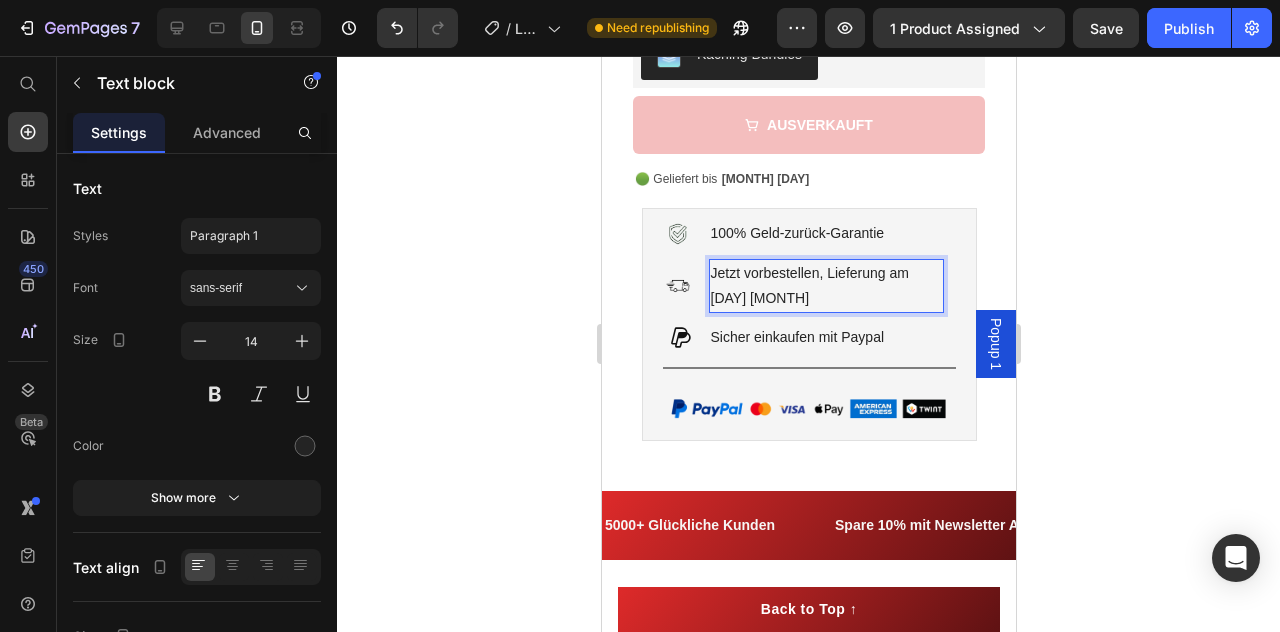 scroll, scrollTop: 899, scrollLeft: 0, axis: vertical 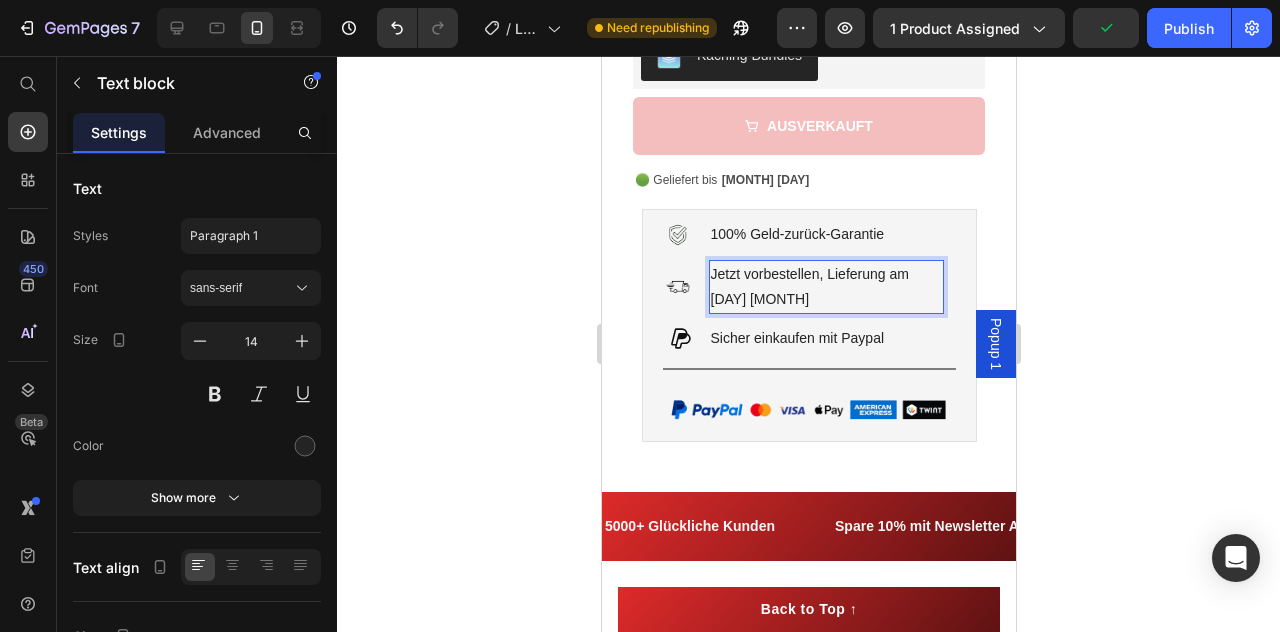 click on "Jetzt vorbestellen, Lieferung am [DAY] [MONTH]" at bounding box center (825, 287) 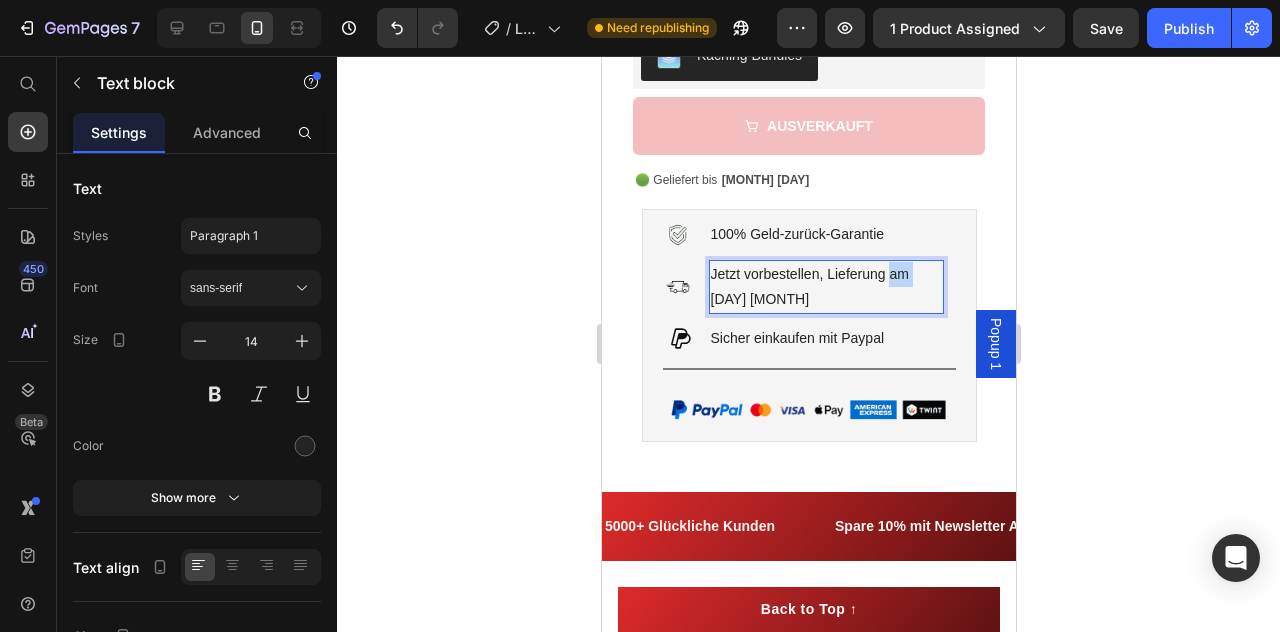 click on "Jetzt vorbestellen, Lieferung am [DAY] [MONTH]" at bounding box center (825, 287) 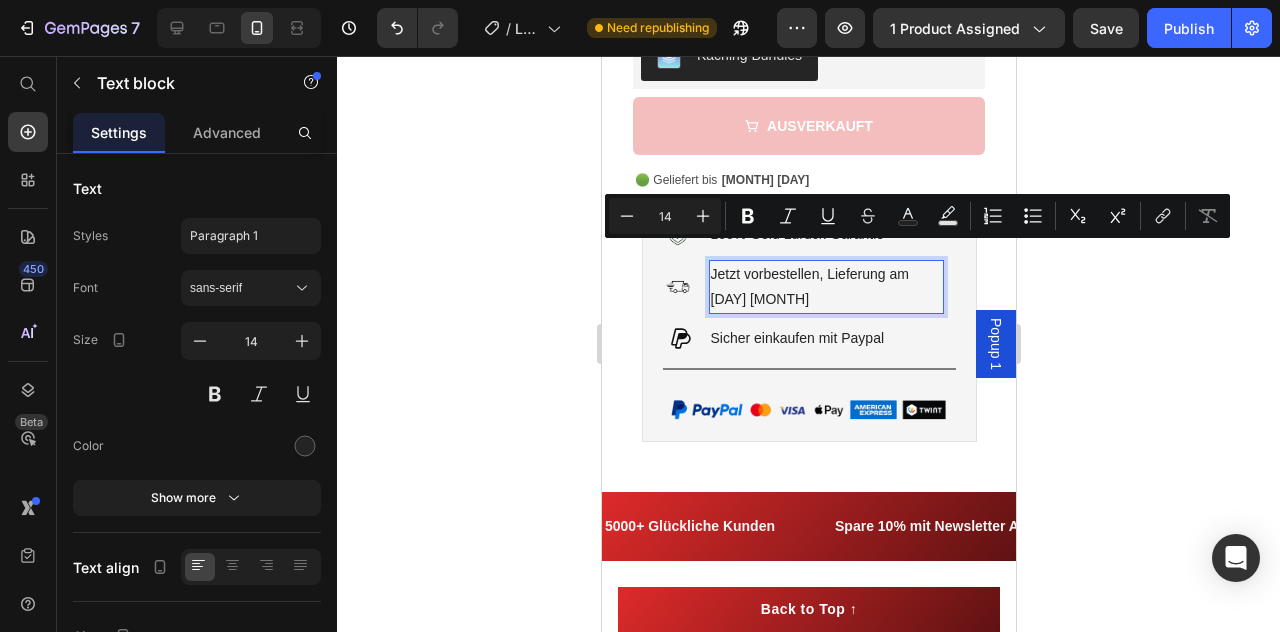 click on "Jetzt vorbestellen, Lieferung am [DAY] [MONTH]" at bounding box center [825, 287] 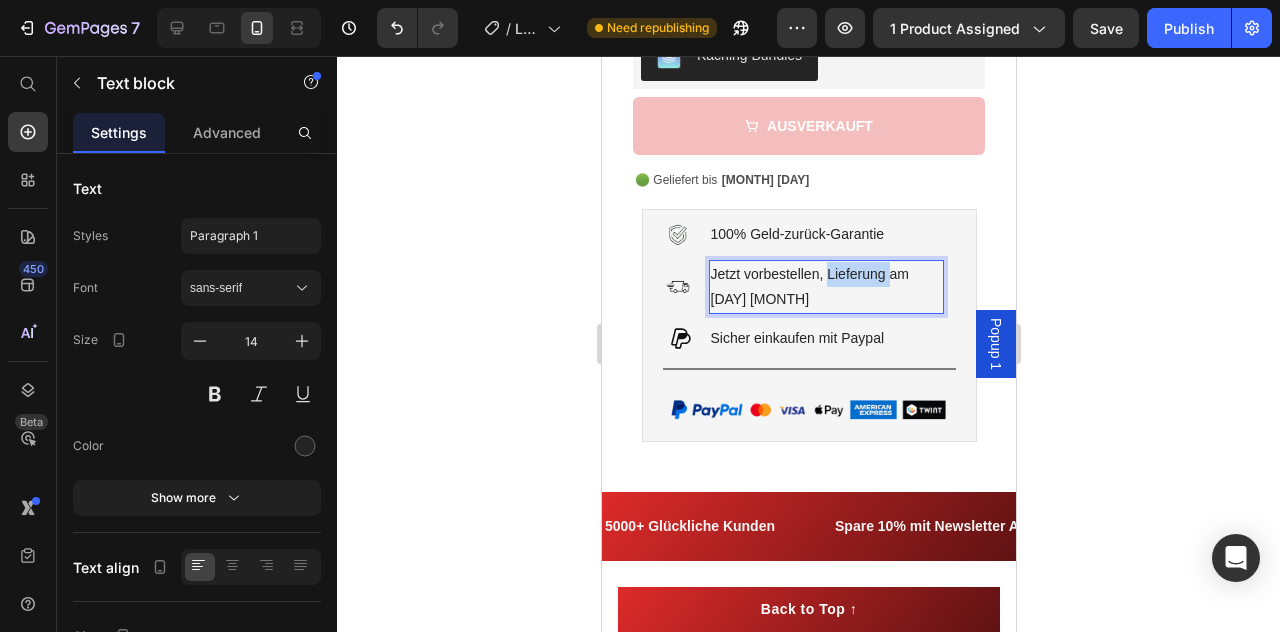 click on "Jetzt vorbestellen, Lieferung am [DAY] [MONTH]" at bounding box center (825, 287) 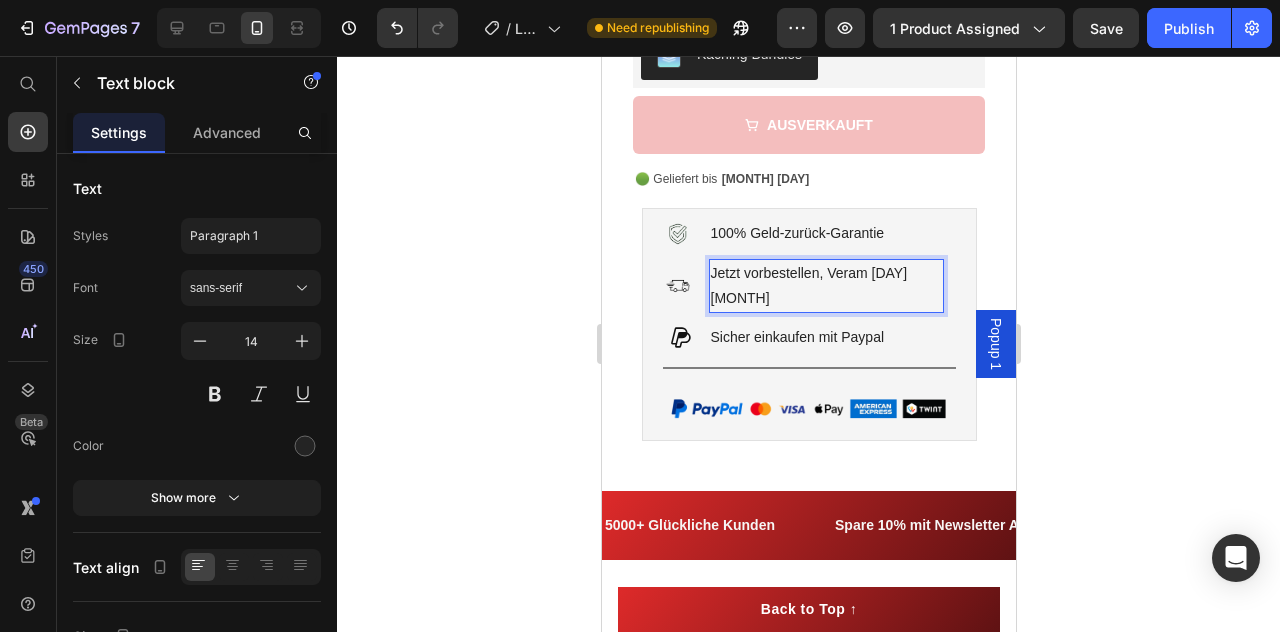 scroll, scrollTop: 899, scrollLeft: 0, axis: vertical 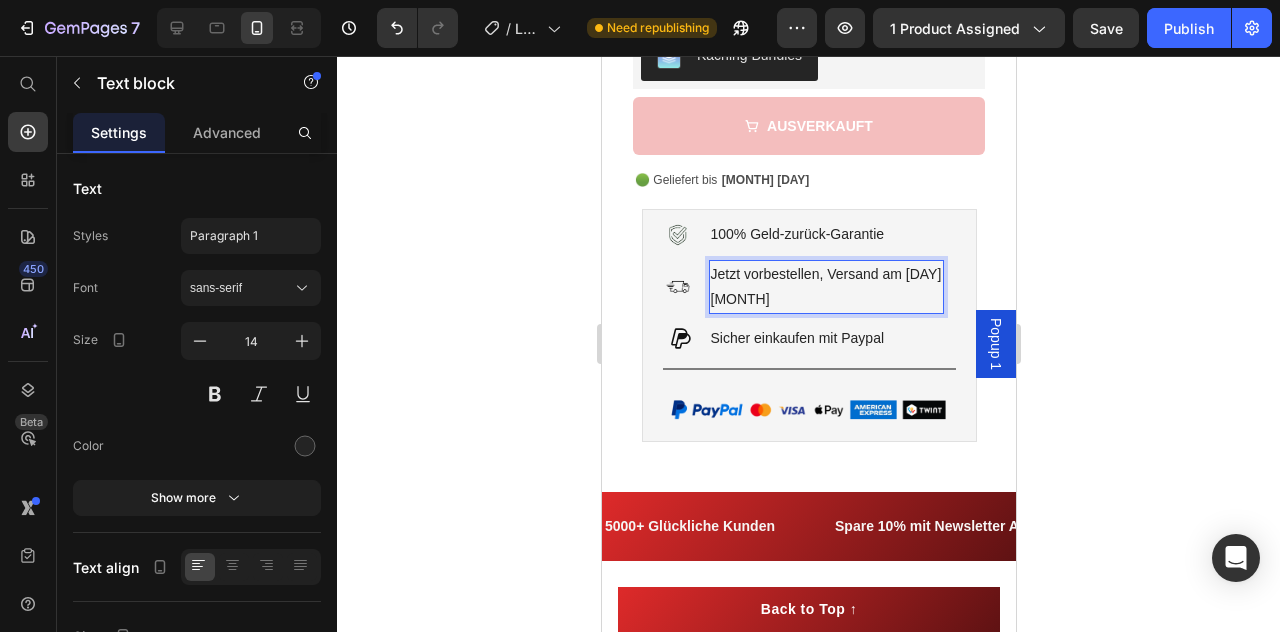 click on "Jetzt vorbestellen, Versand am [DAY] [MONTH]" at bounding box center [825, 287] 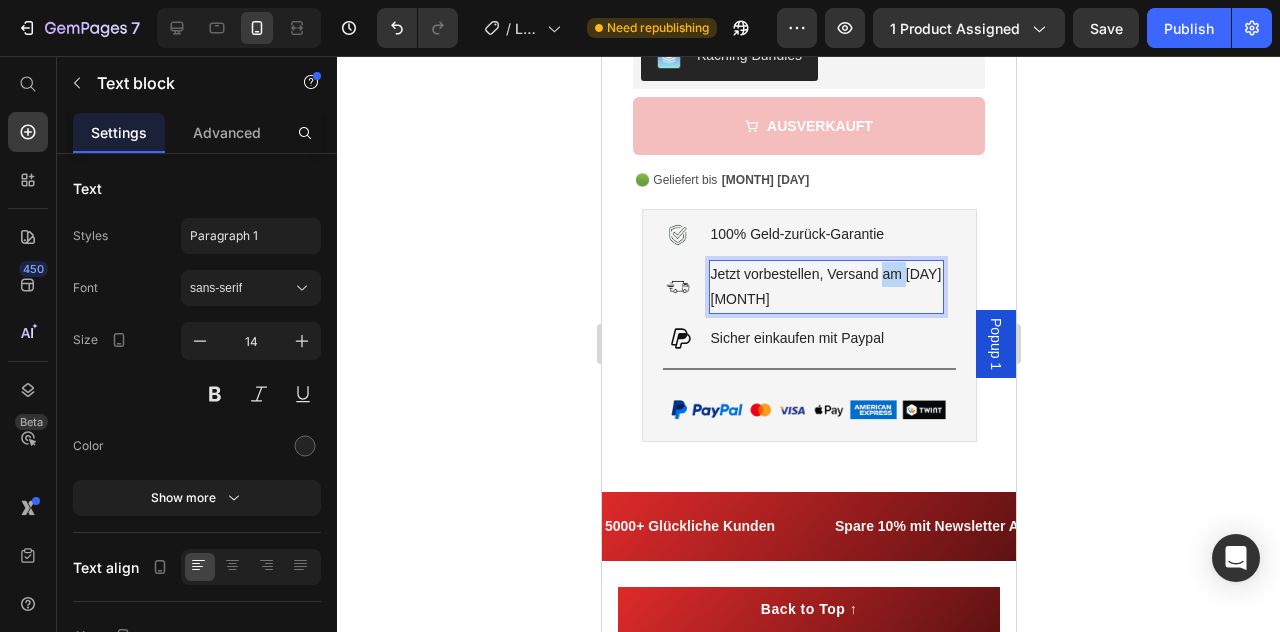 click on "Jetzt vorbestellen, Versand am [DAY] [MONTH]" at bounding box center [825, 287] 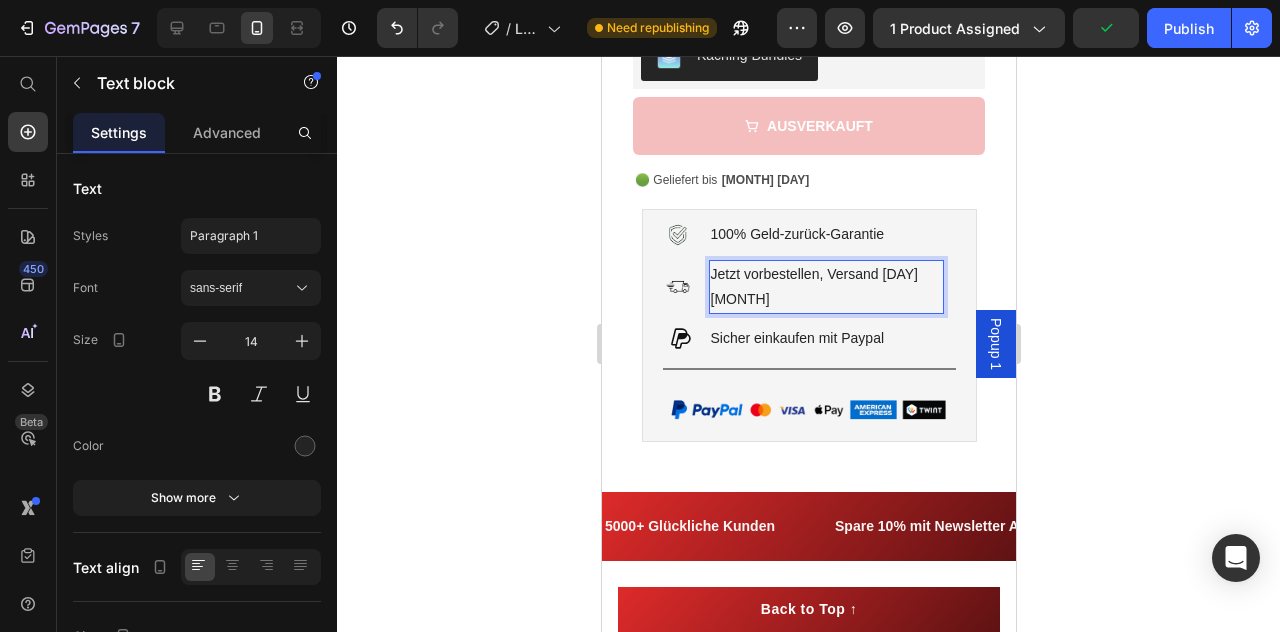 click on "Jetzt vorbestellen, Versand [DAY] [MONTH]" at bounding box center (825, 287) 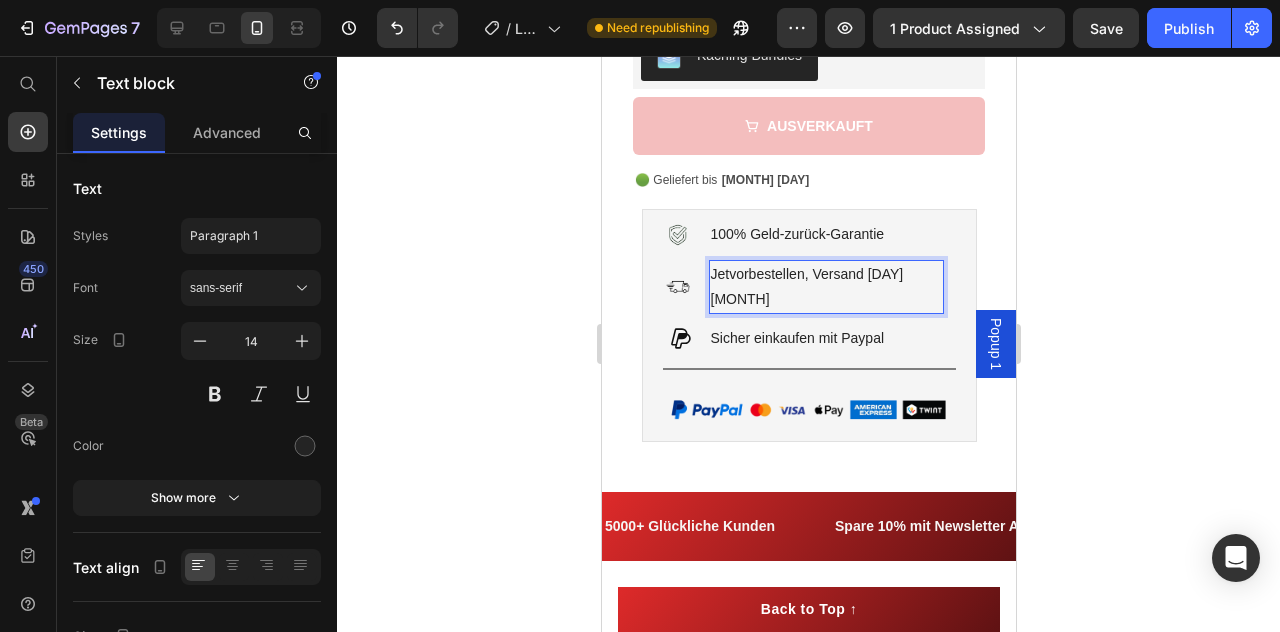 scroll, scrollTop: 900, scrollLeft: 0, axis: vertical 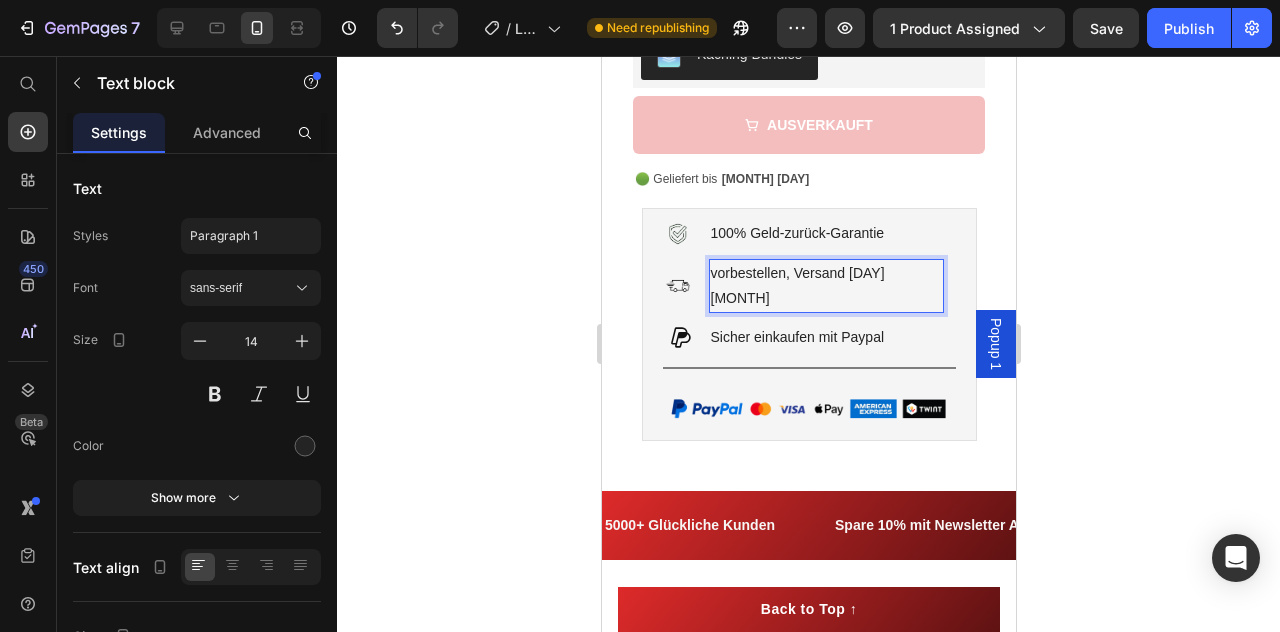 click on "vorbestellen, Versand [DAY] [MONTH]" at bounding box center [825, 286] 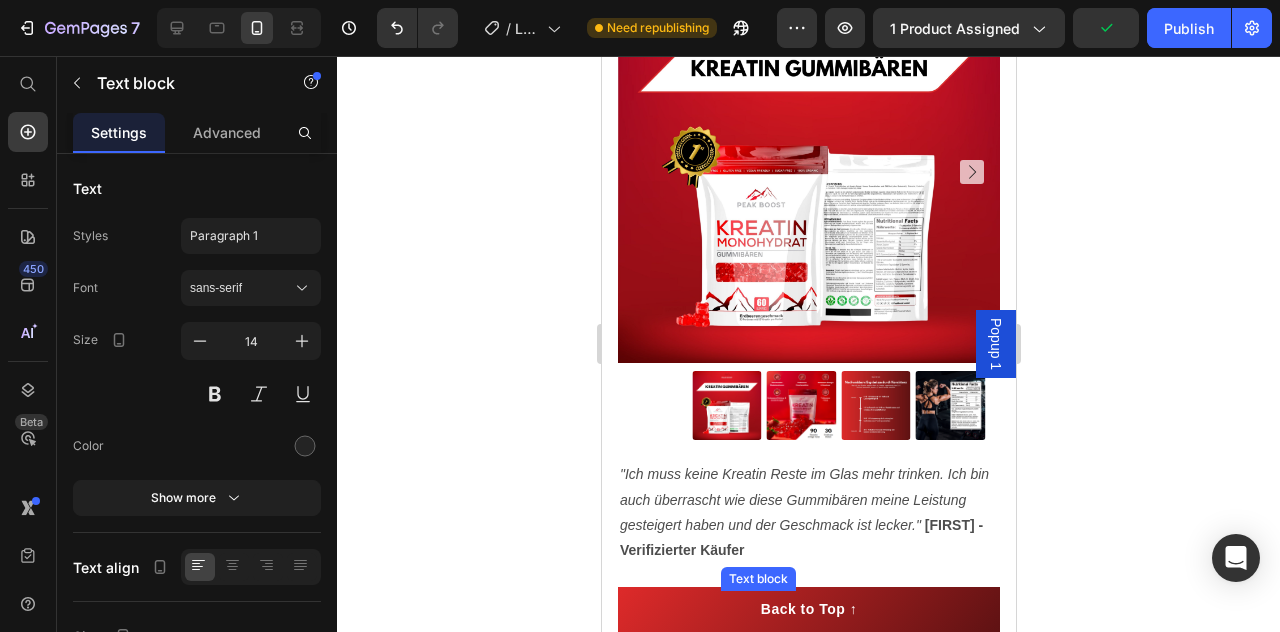 scroll, scrollTop: 100, scrollLeft: 0, axis: vertical 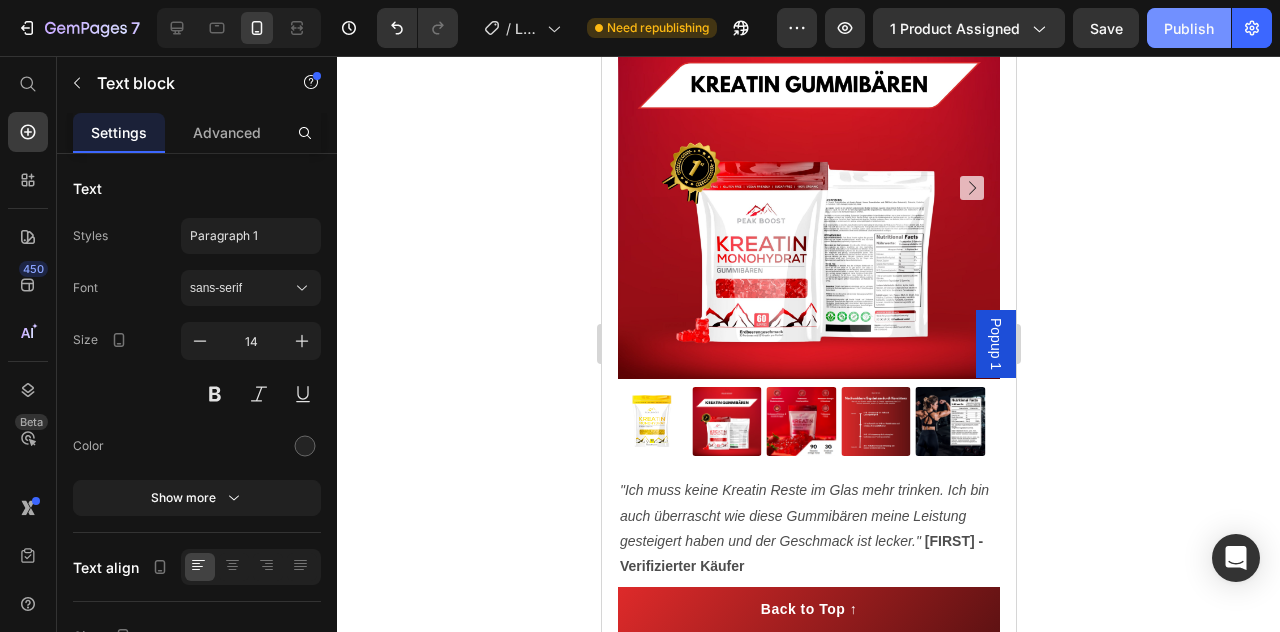 click on "Publish" at bounding box center (1189, 28) 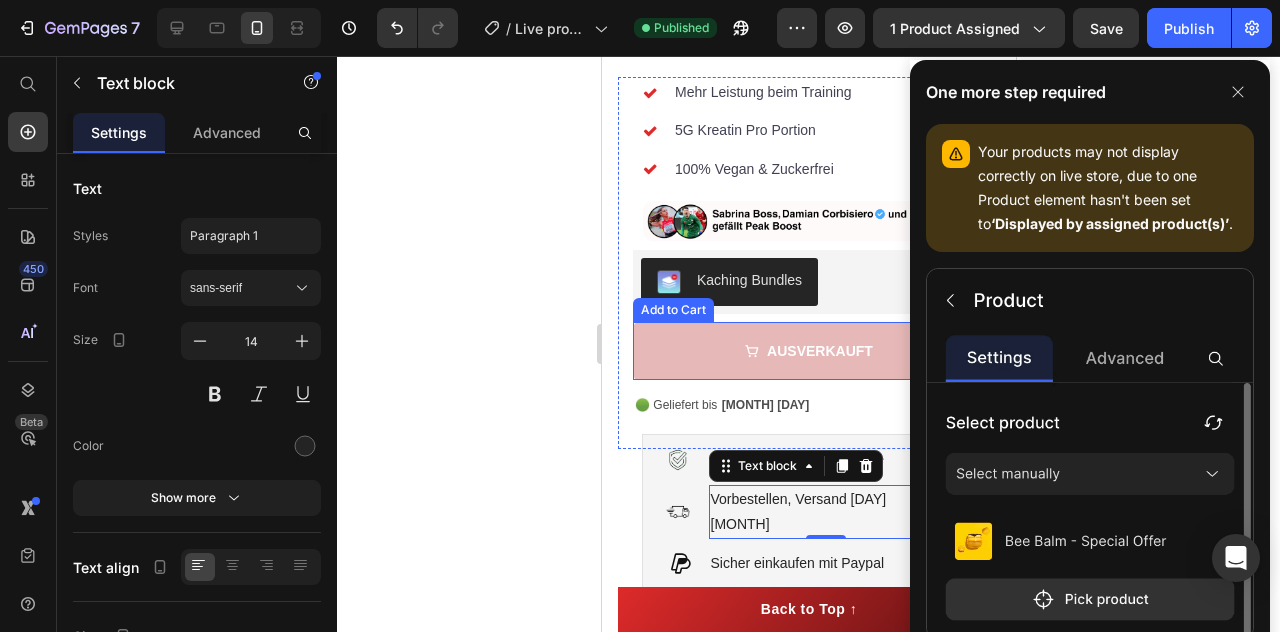 scroll, scrollTop: 800, scrollLeft: 0, axis: vertical 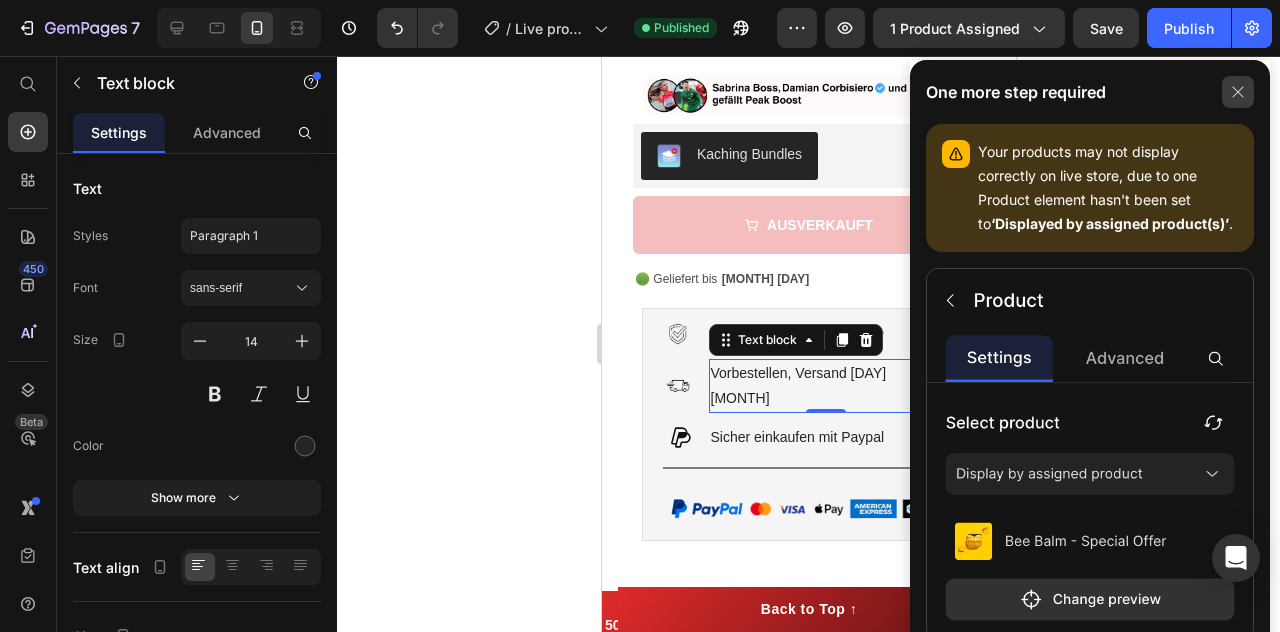 click 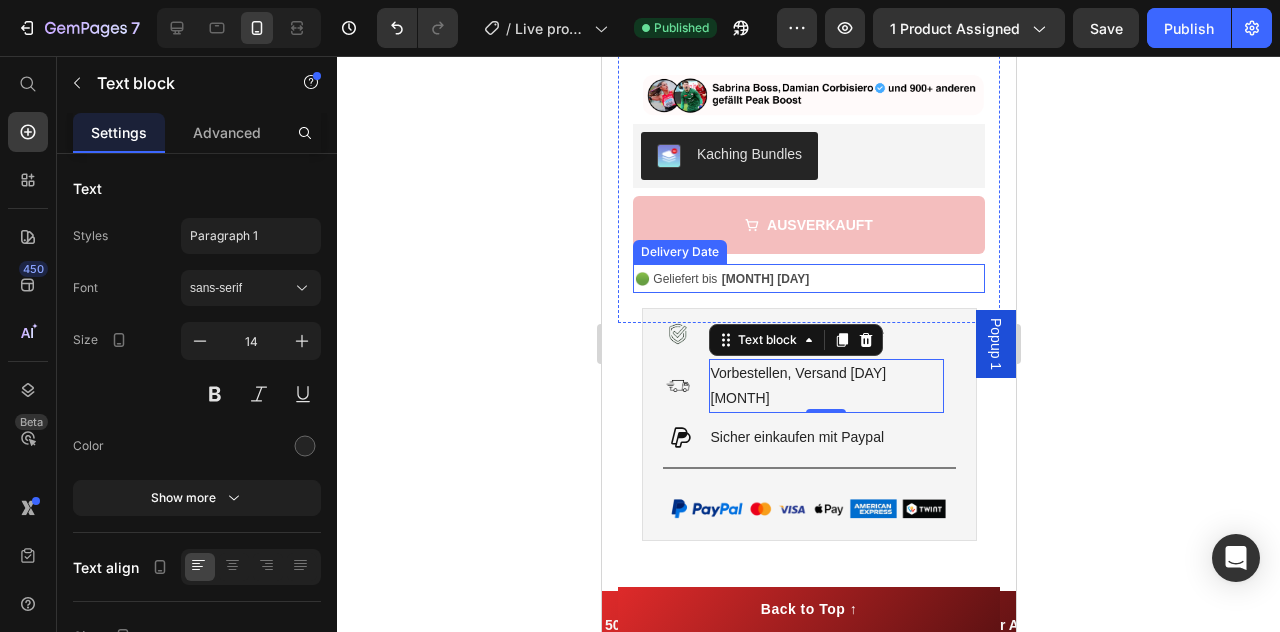 click on "[MONTH] [DAY]" at bounding box center [765, 279] 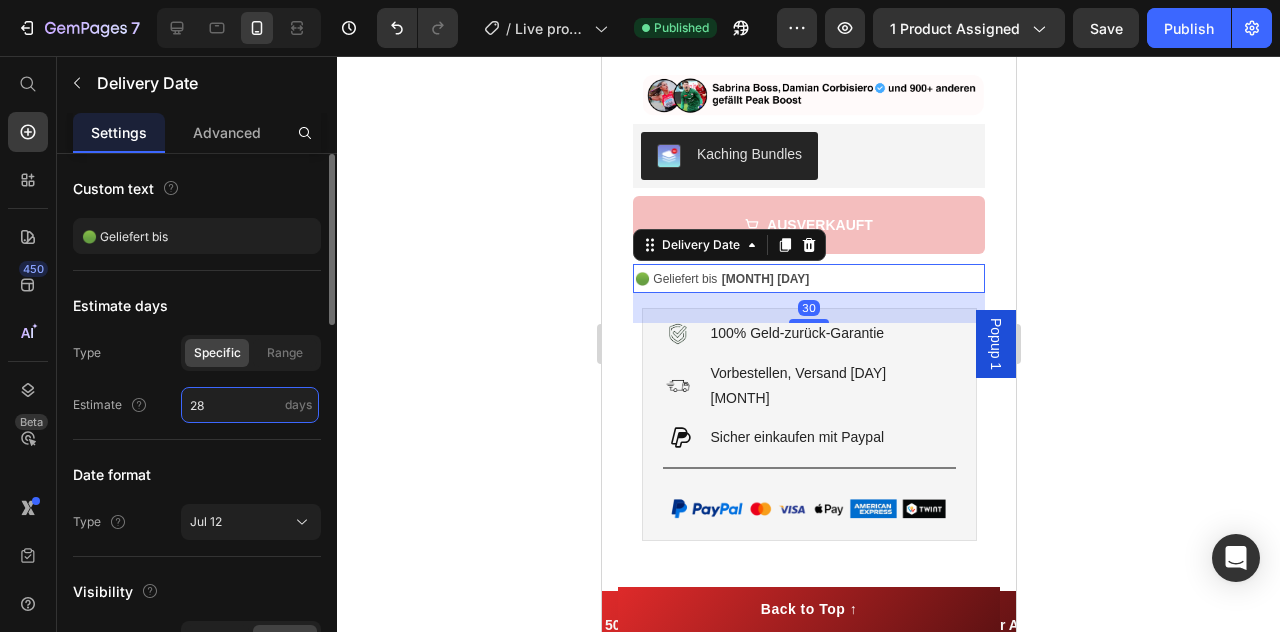 click on "28" at bounding box center [250, 405] 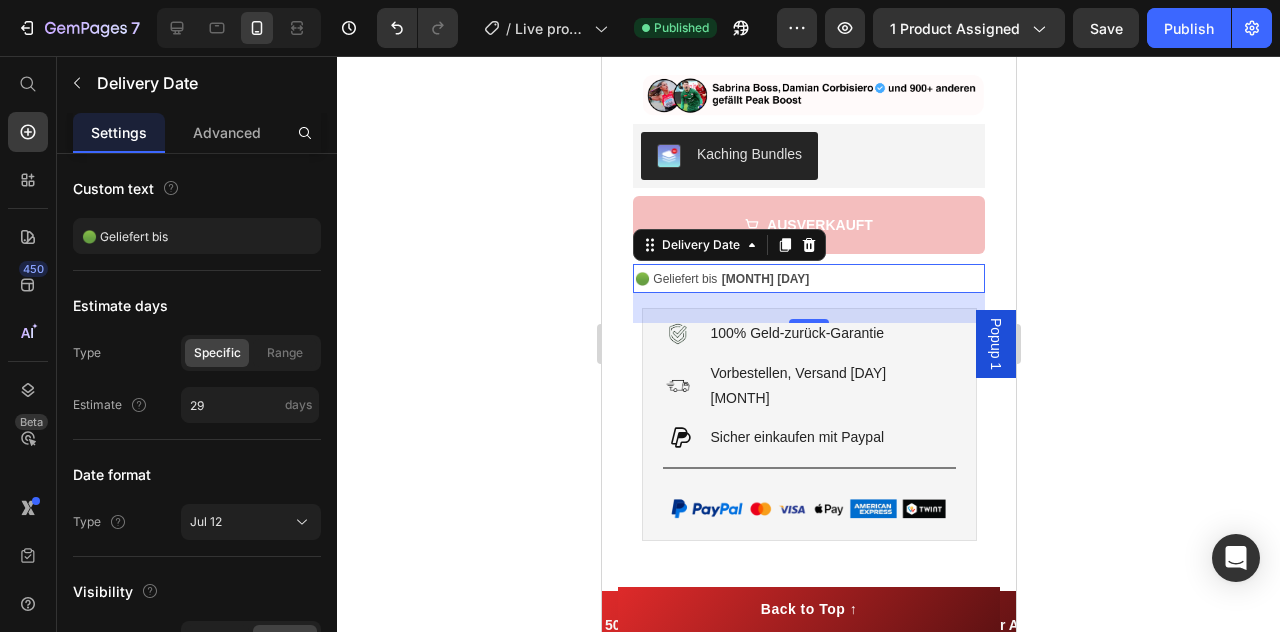 click on "Publish" at bounding box center [1189, 28] 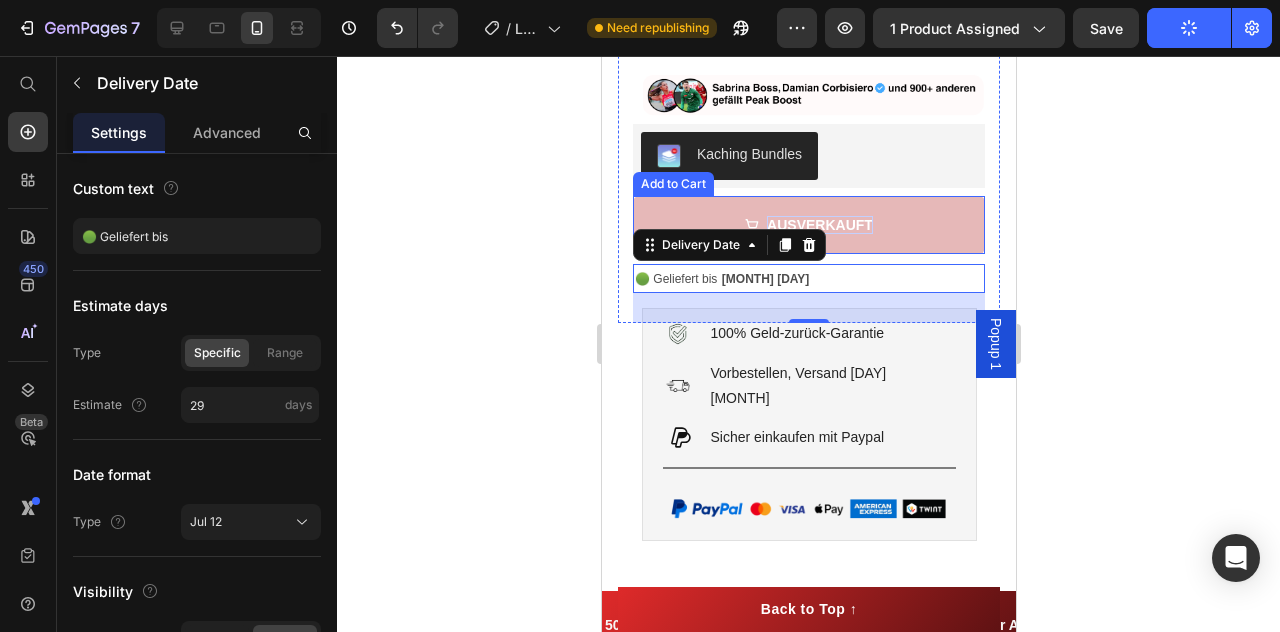 click on "Ausverkauft" at bounding box center (819, 225) 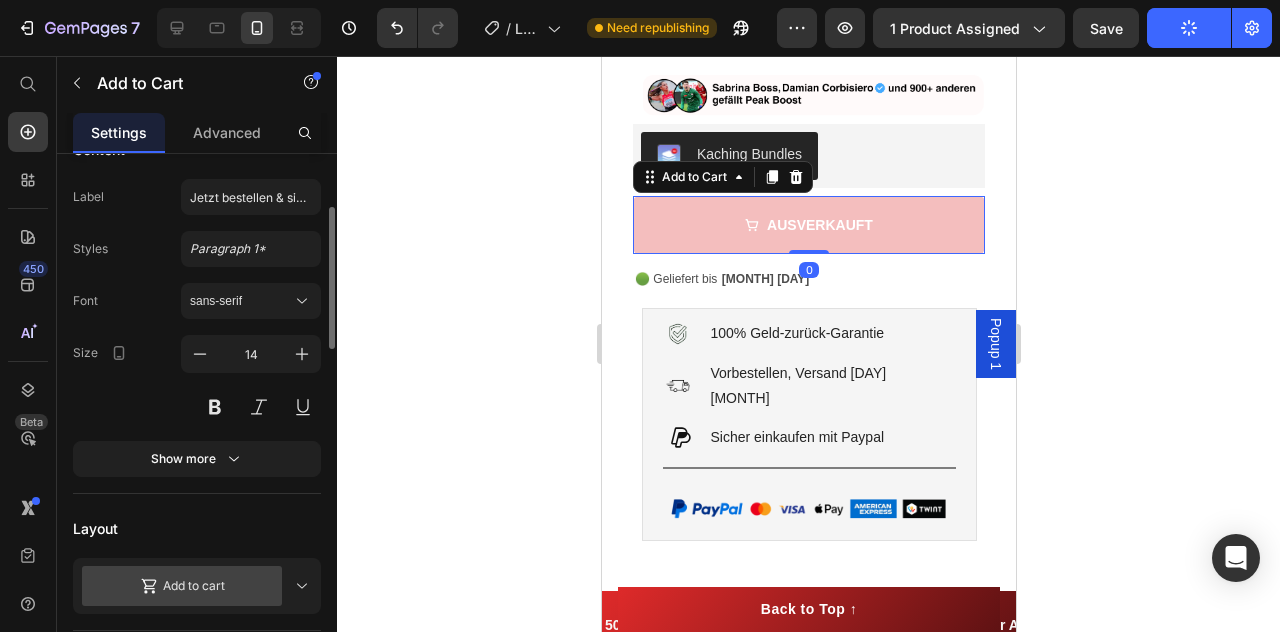 scroll, scrollTop: 100, scrollLeft: 0, axis: vertical 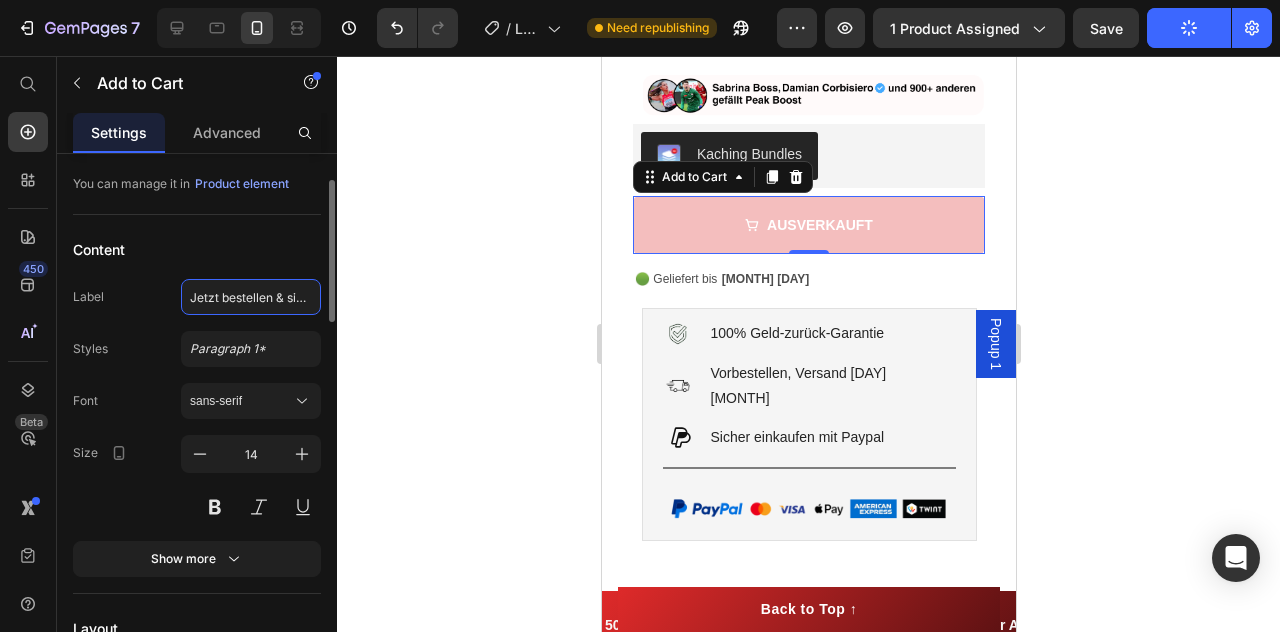 click on "Jetzt bestellen & sichern" 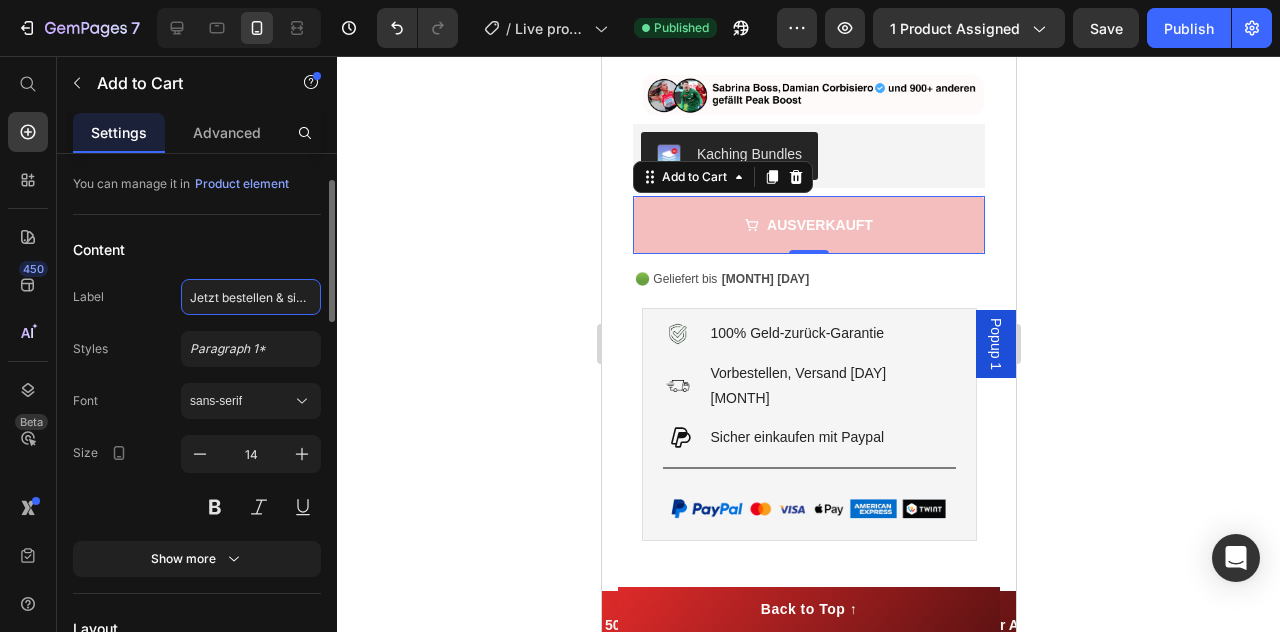 click on "Jetzt bestellen & sichern" 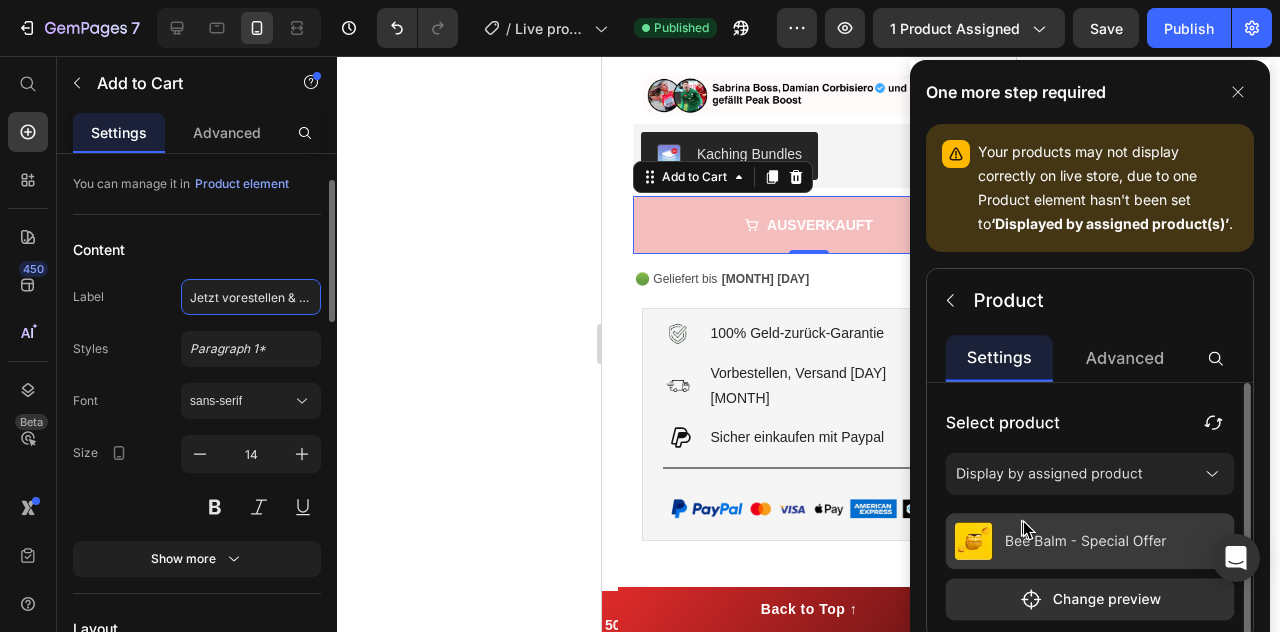 type on "Jetzt vorbestellen & sichern" 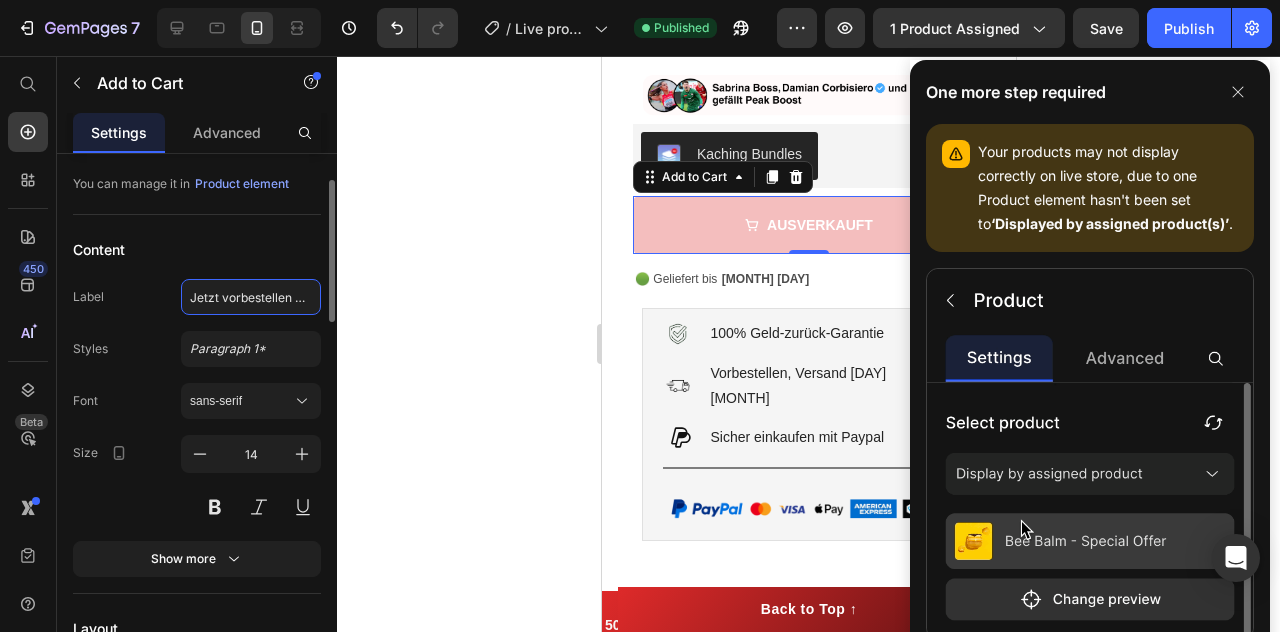 click on "Jetzt vorbestellen & sichern" 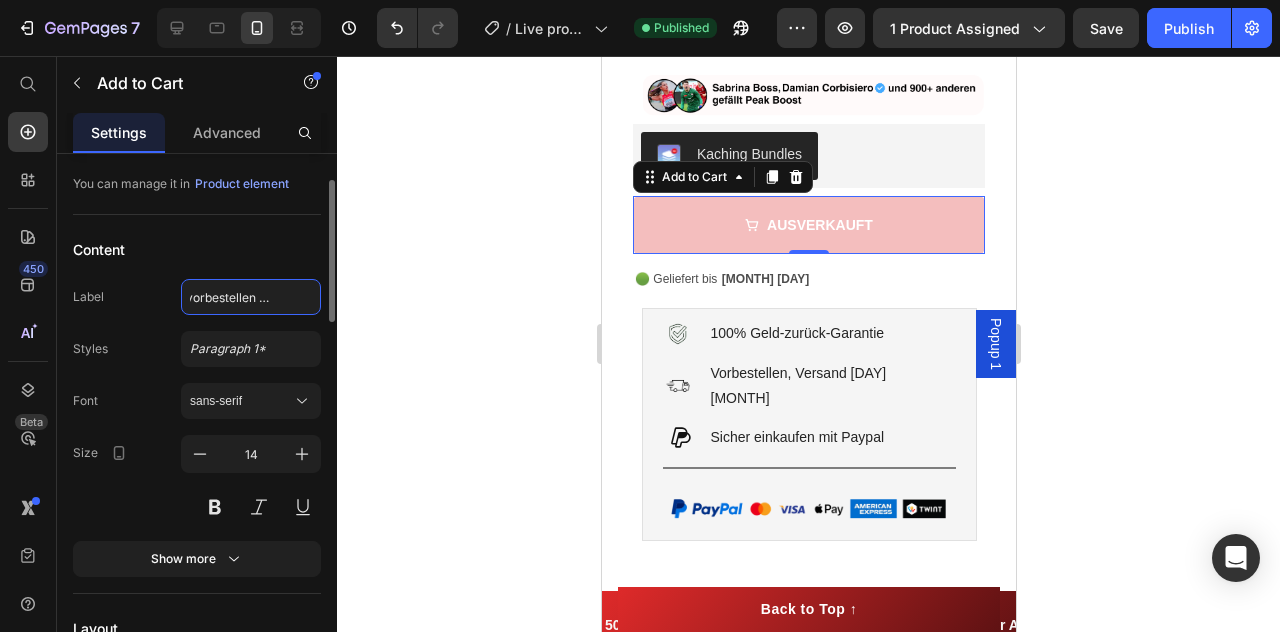 scroll, scrollTop: 0, scrollLeft: 64, axis: horizontal 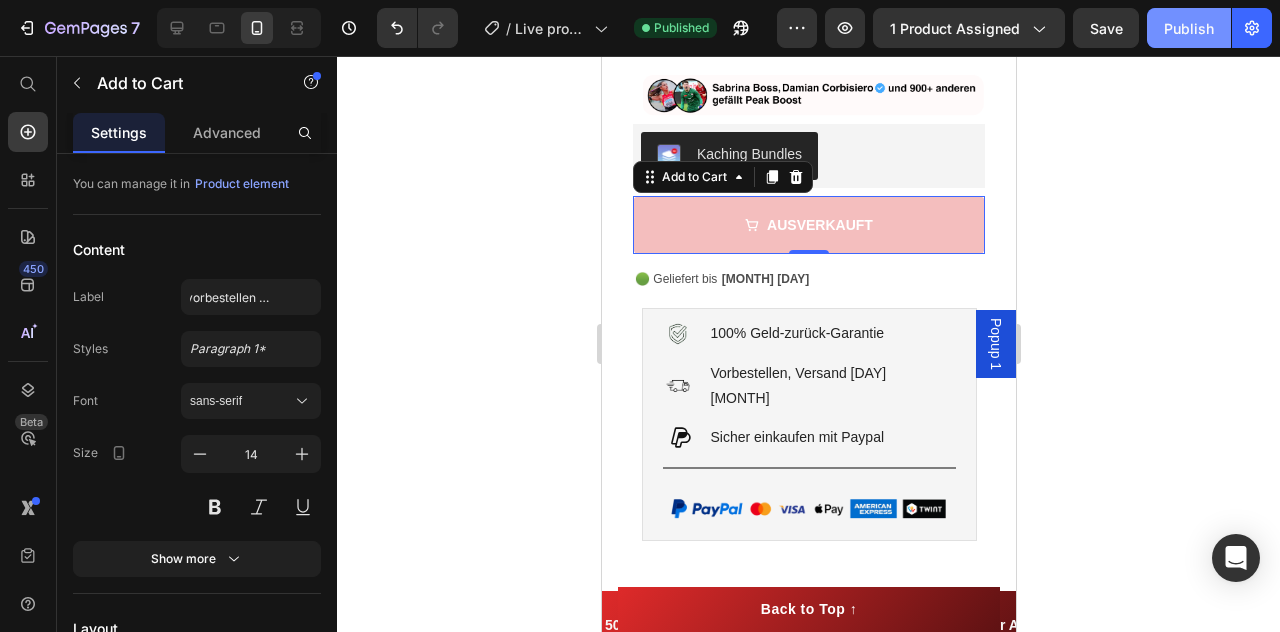 click on "Publish" at bounding box center (1189, 28) 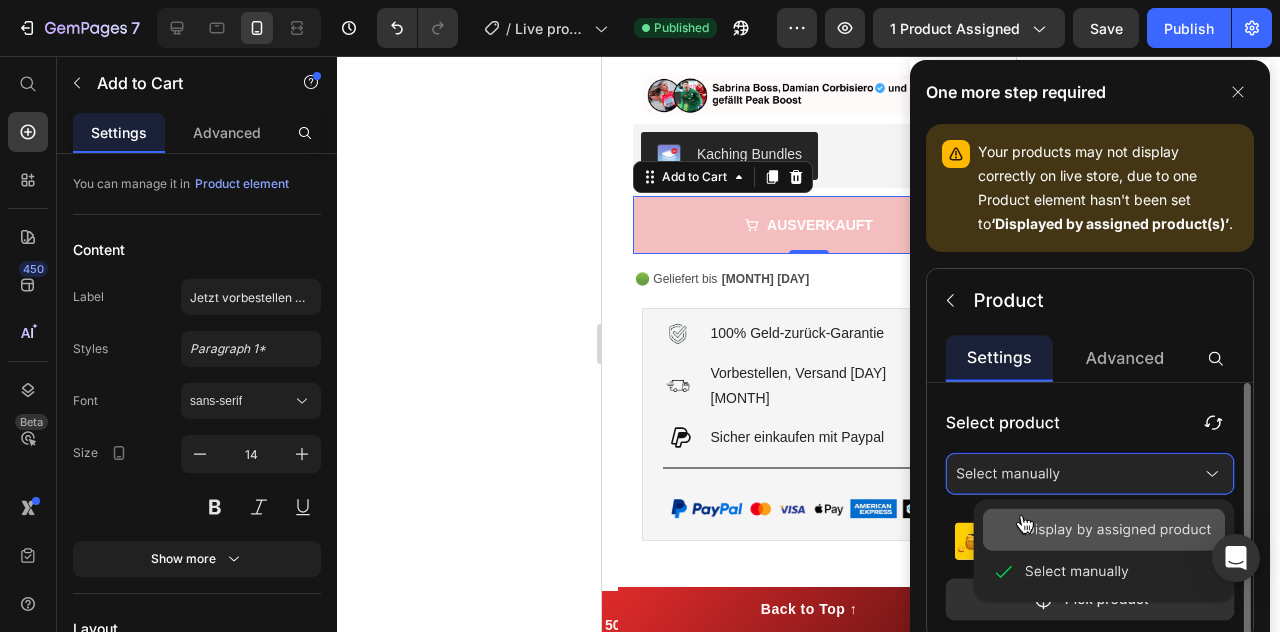 click 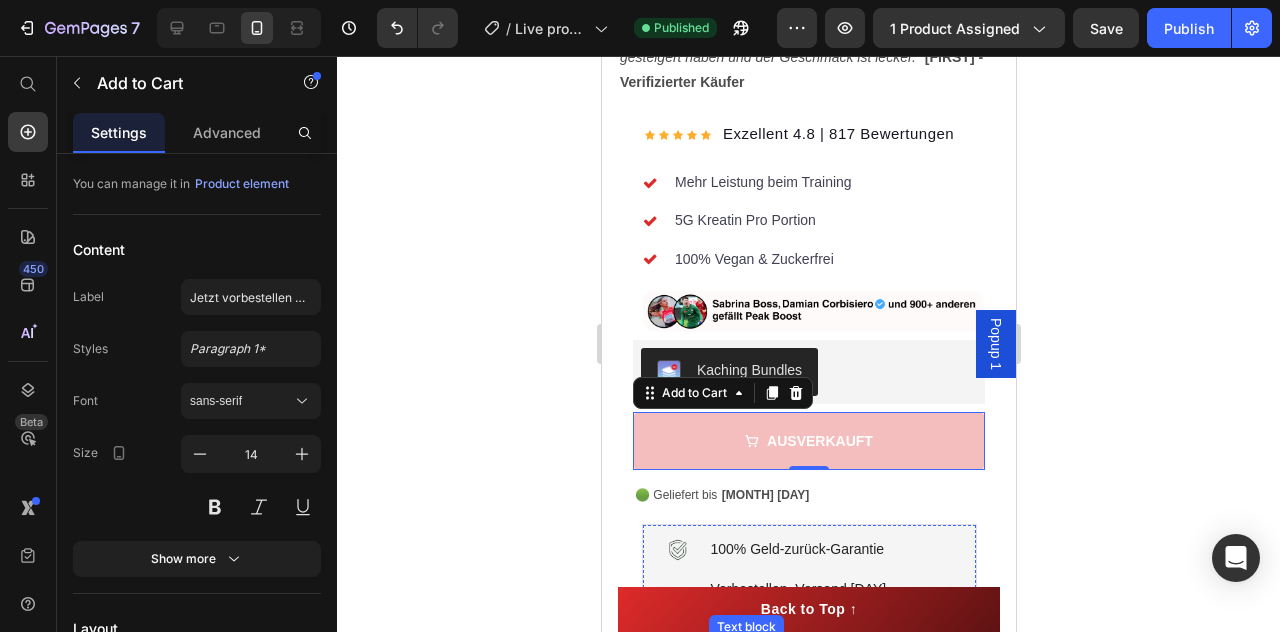scroll, scrollTop: 0, scrollLeft: 0, axis: both 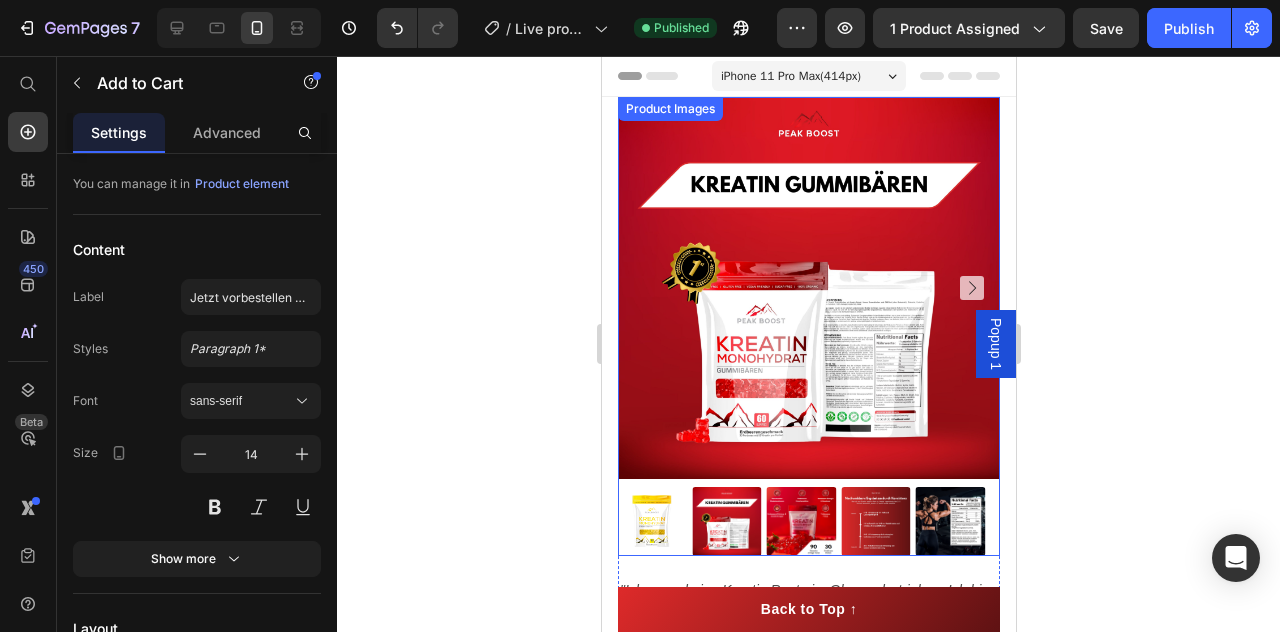 click at bounding box center [949, 521] 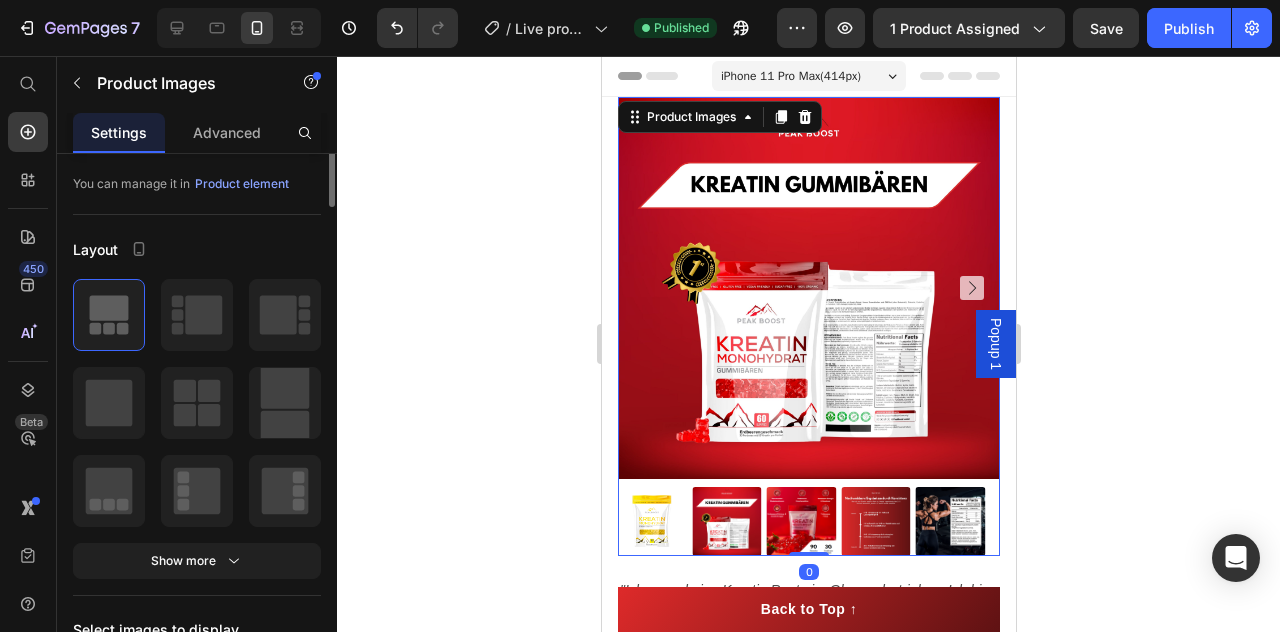 scroll, scrollTop: 0, scrollLeft: 0, axis: both 